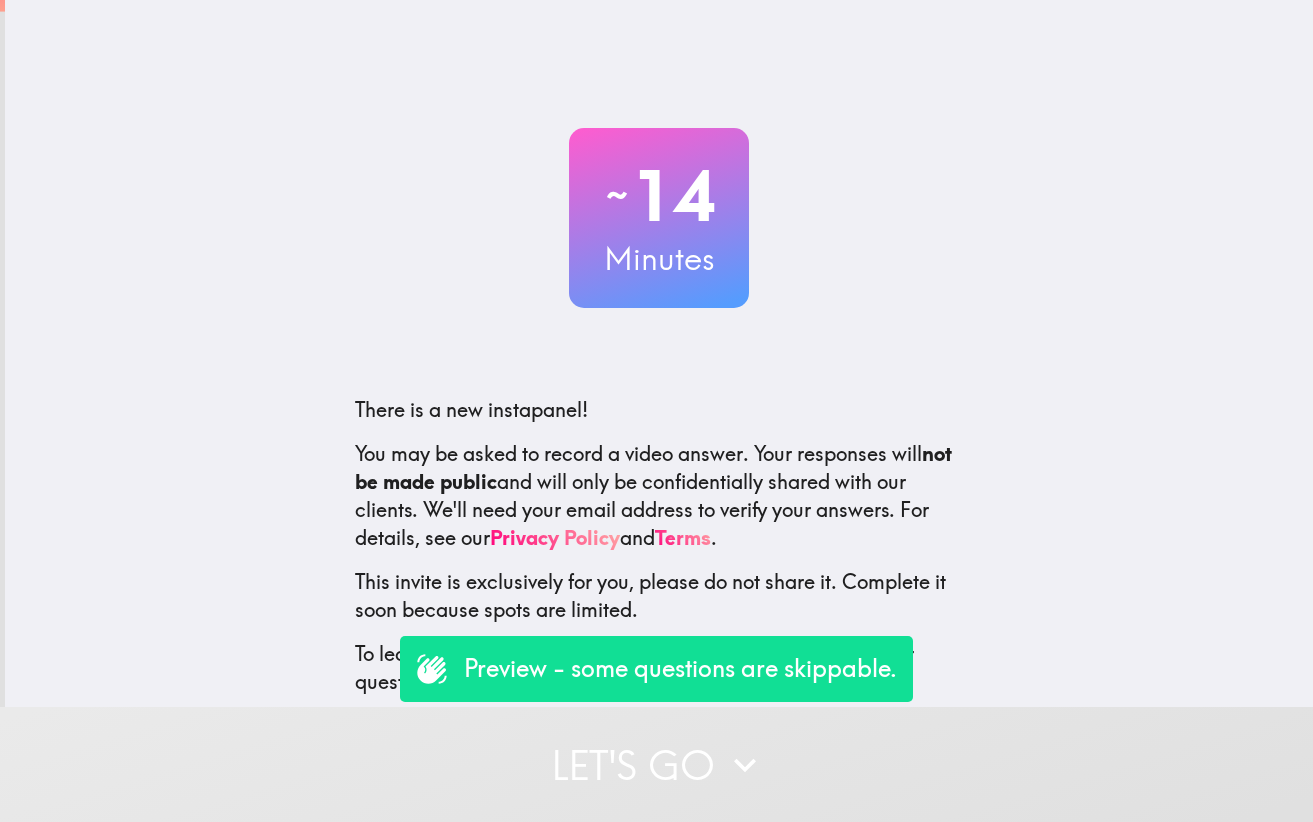 scroll, scrollTop: 0, scrollLeft: 0, axis: both 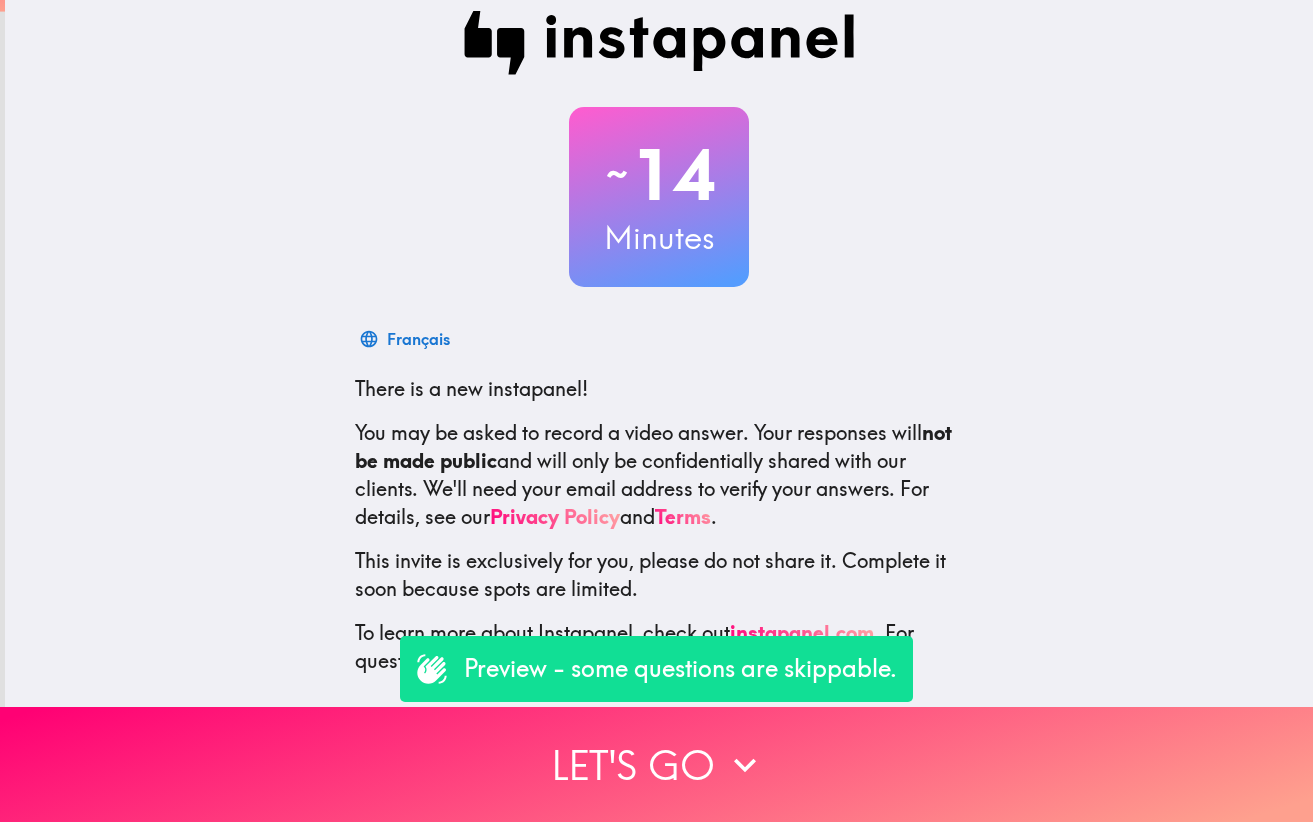 click on "Preview - some questions are skippable." at bounding box center (680, 669) 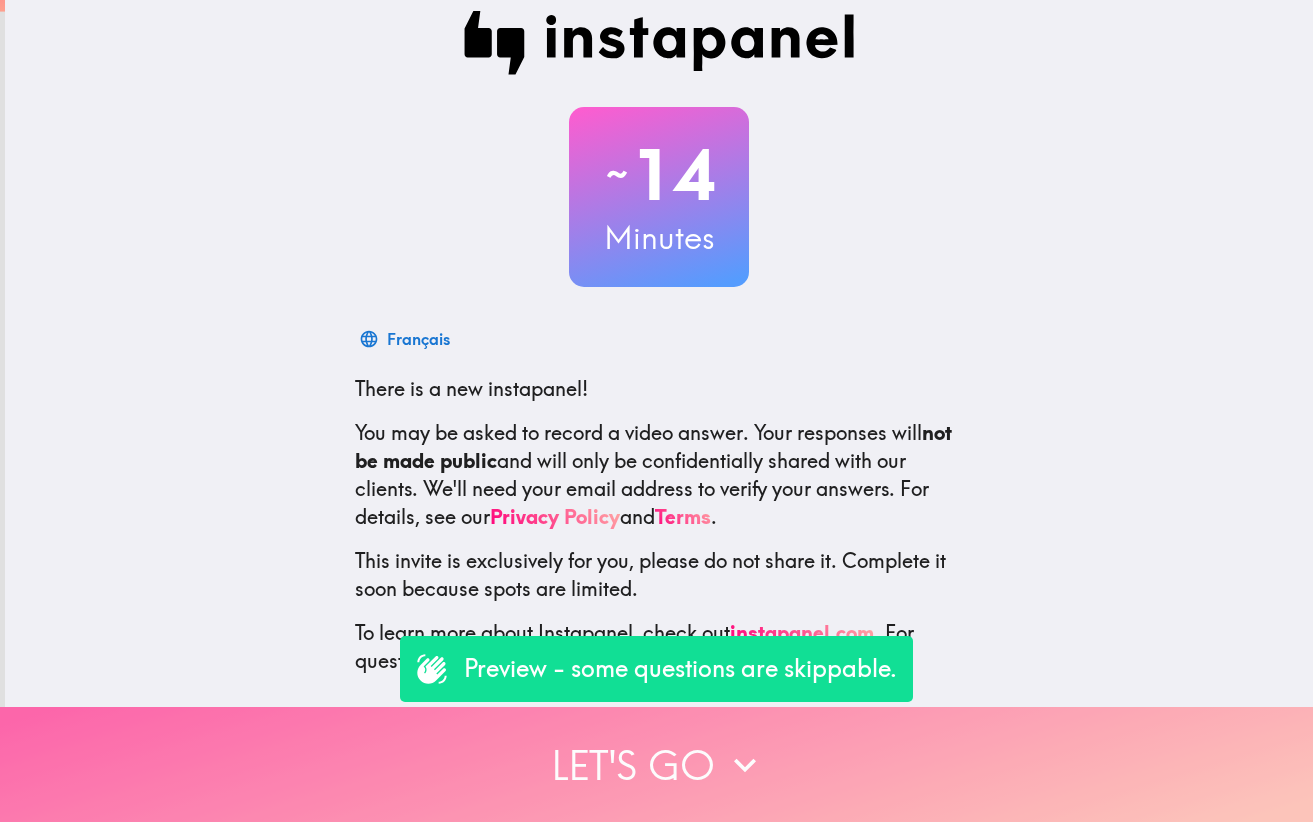 click on "Let's go" at bounding box center (656, 764) 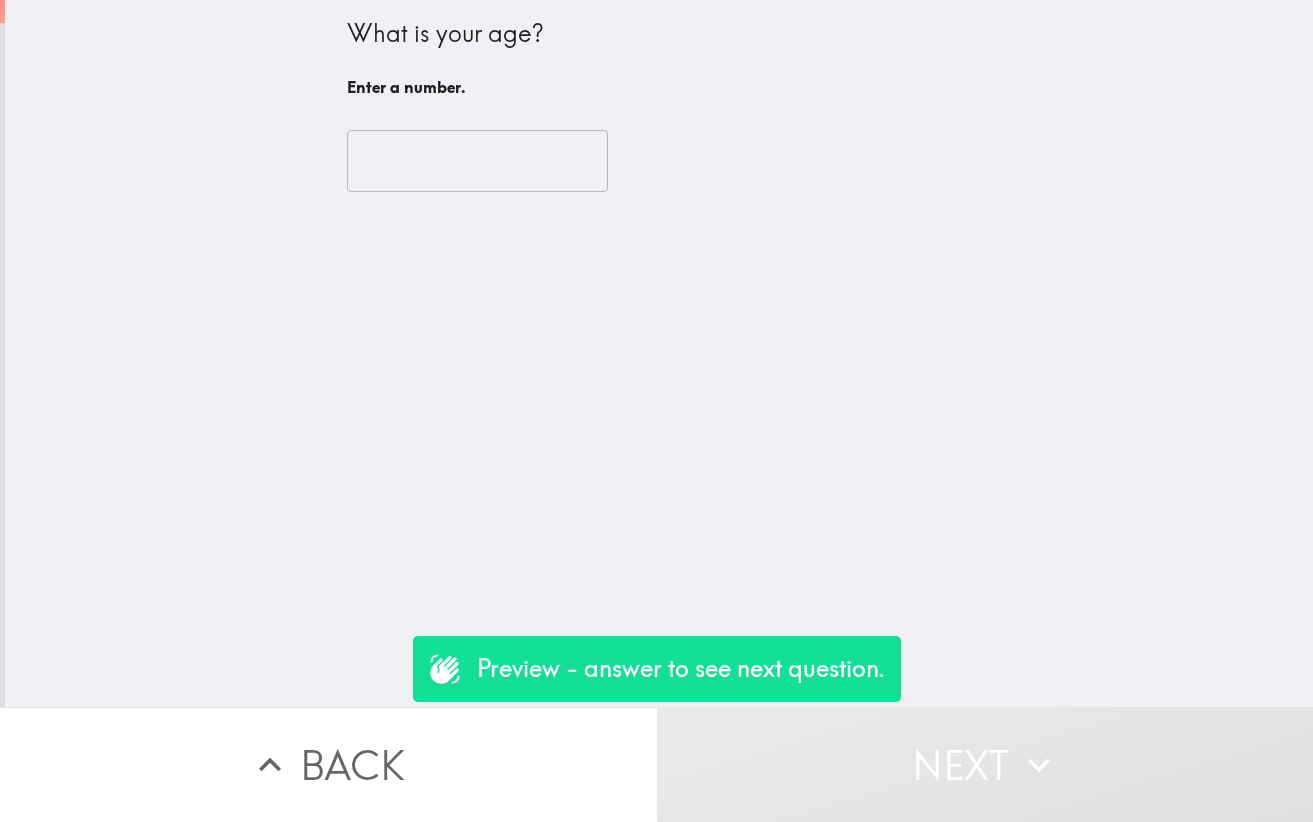 click at bounding box center [477, 161] 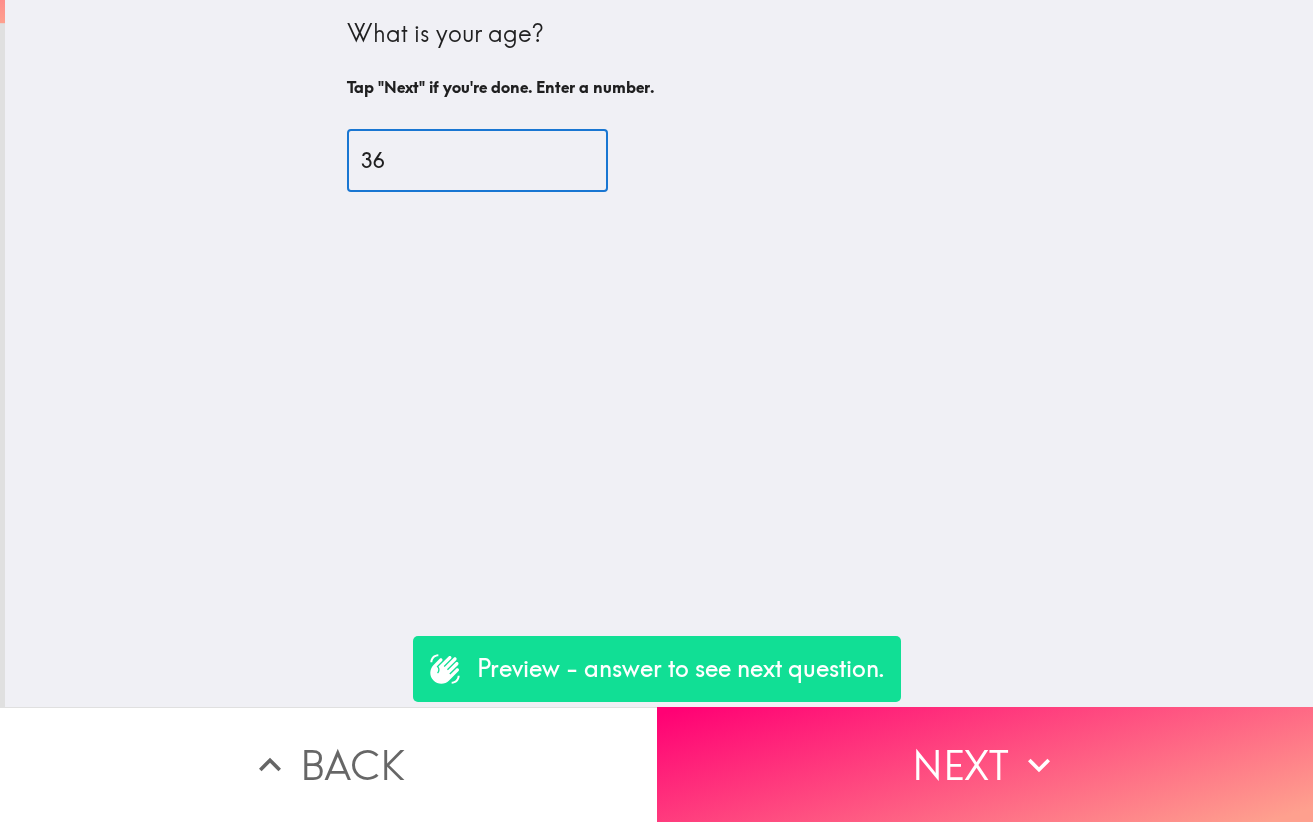 type on "36" 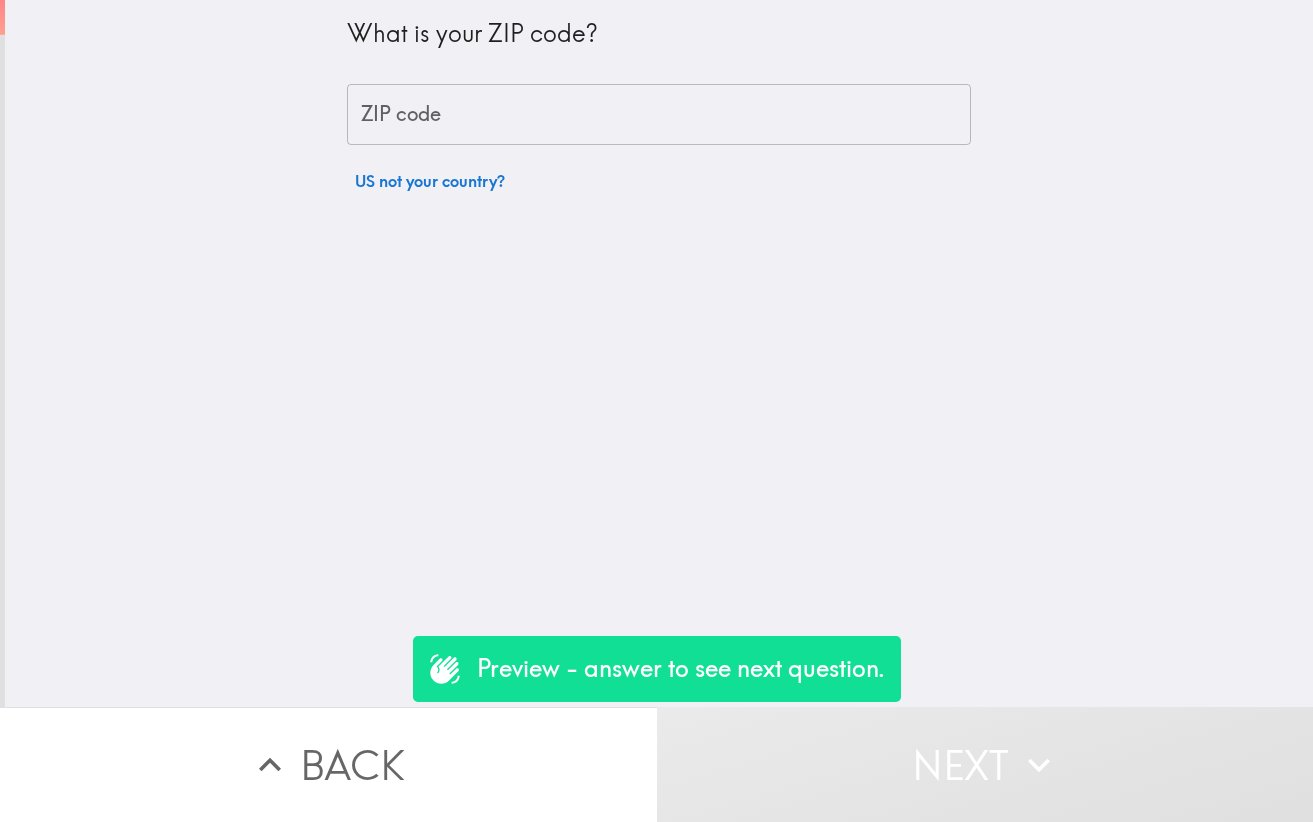 click on "ZIP code" at bounding box center [659, 115] 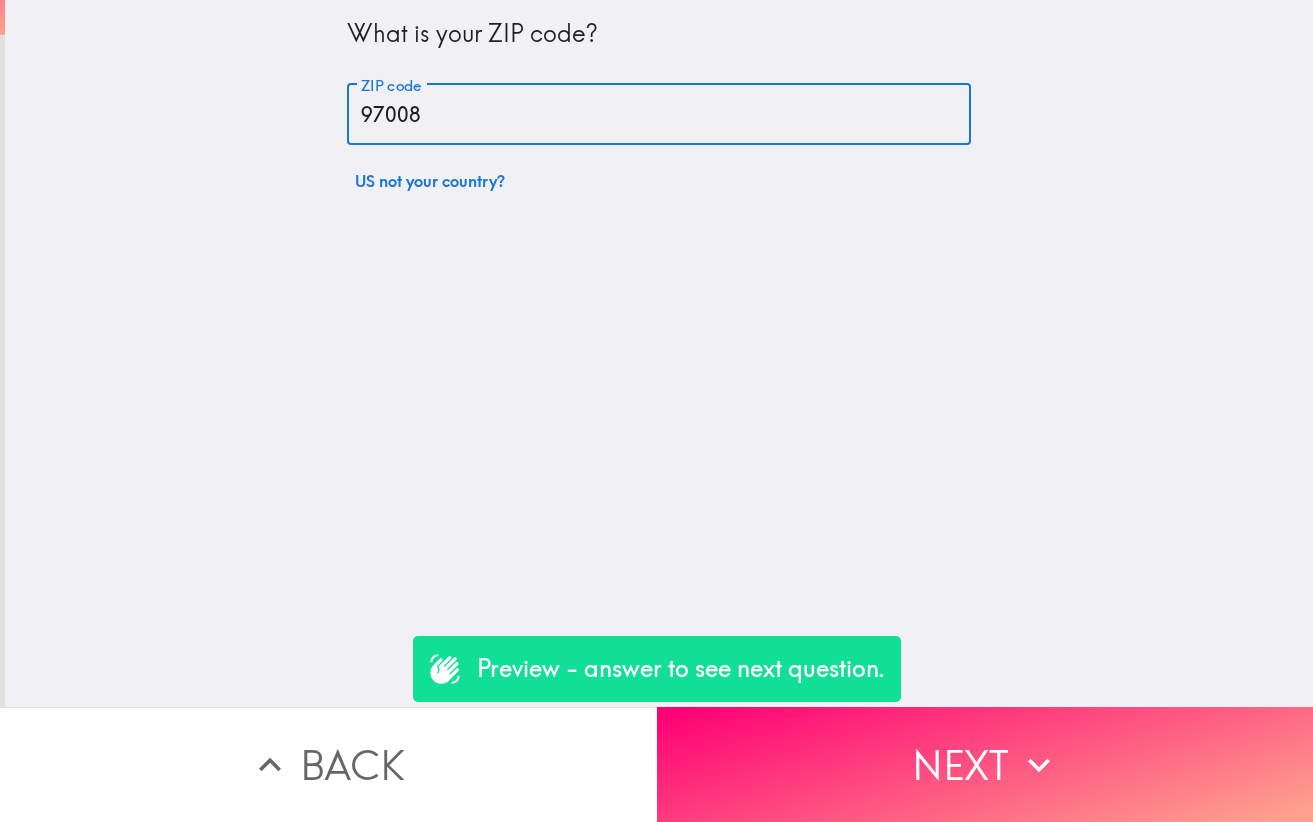 type on "97008" 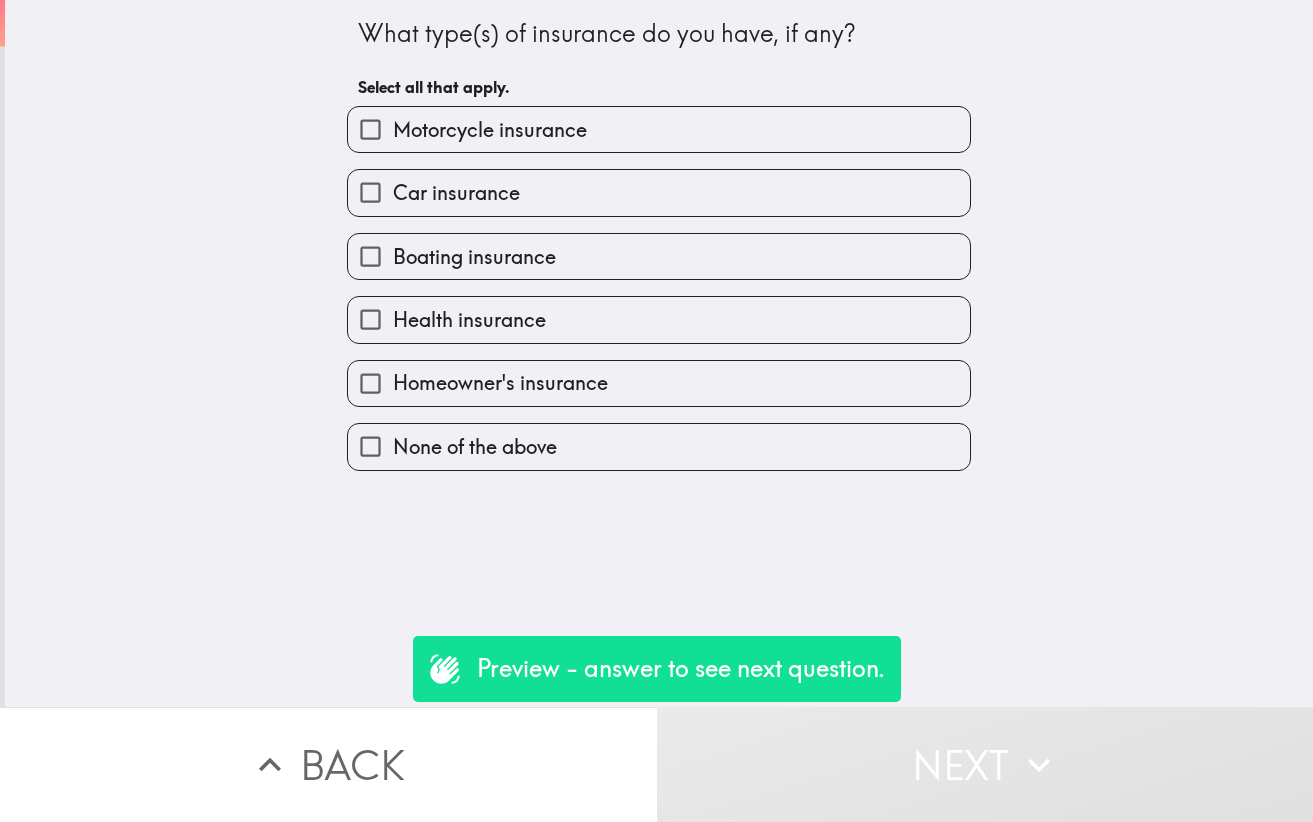 click on "Health insurance" at bounding box center (370, 319) 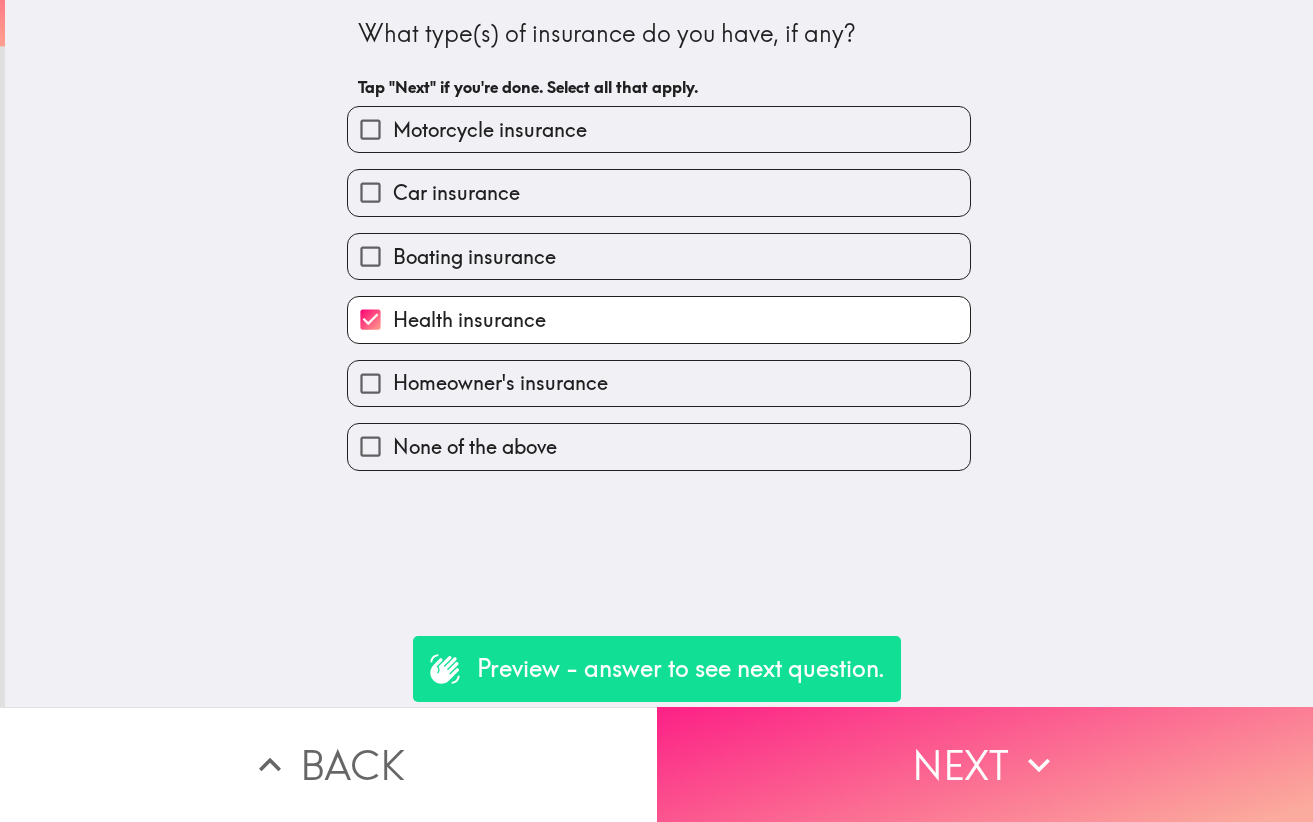 click on "Next" at bounding box center (985, 764) 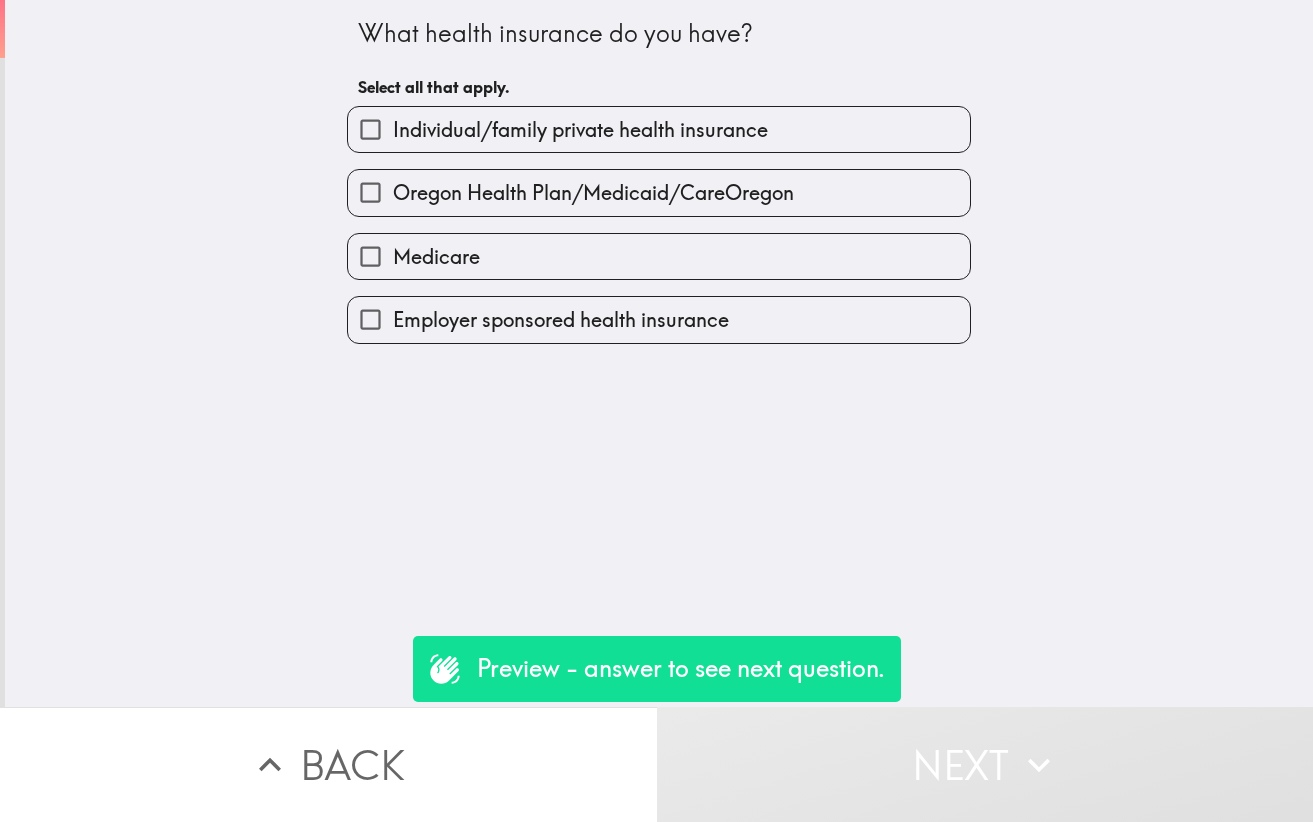 click on "Oregon Health Plan/Medicaid/CareOregon" at bounding box center (370, 192) 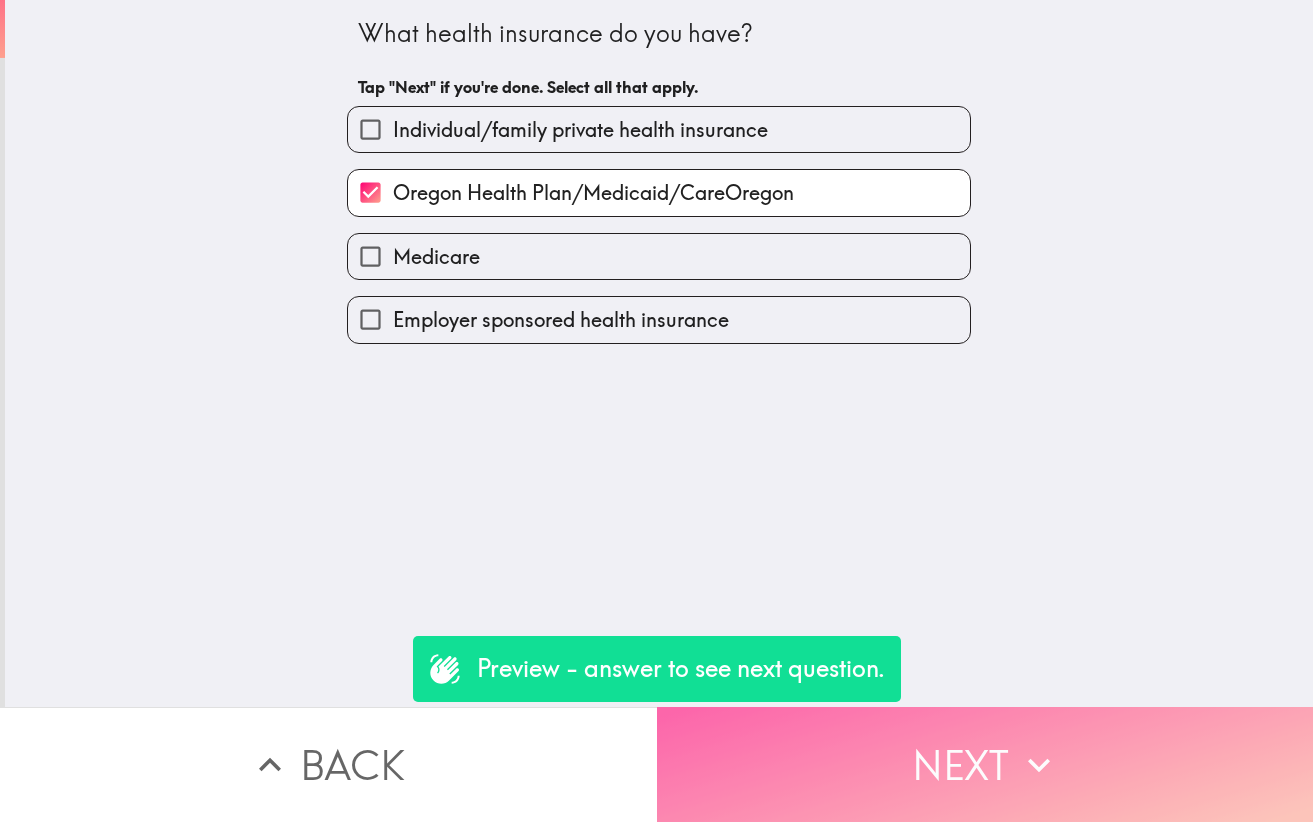 click on "Next" at bounding box center [985, 764] 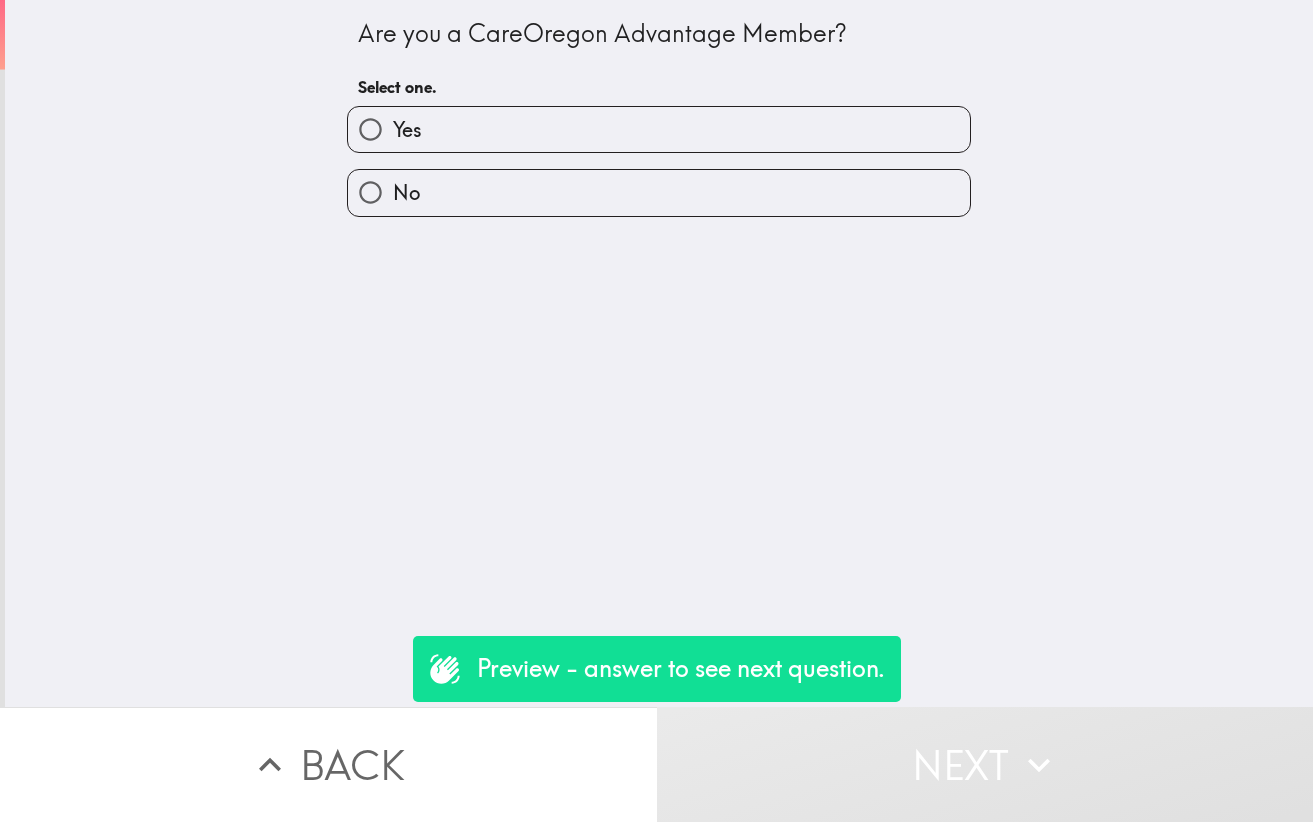 click on "No" at bounding box center [370, 192] 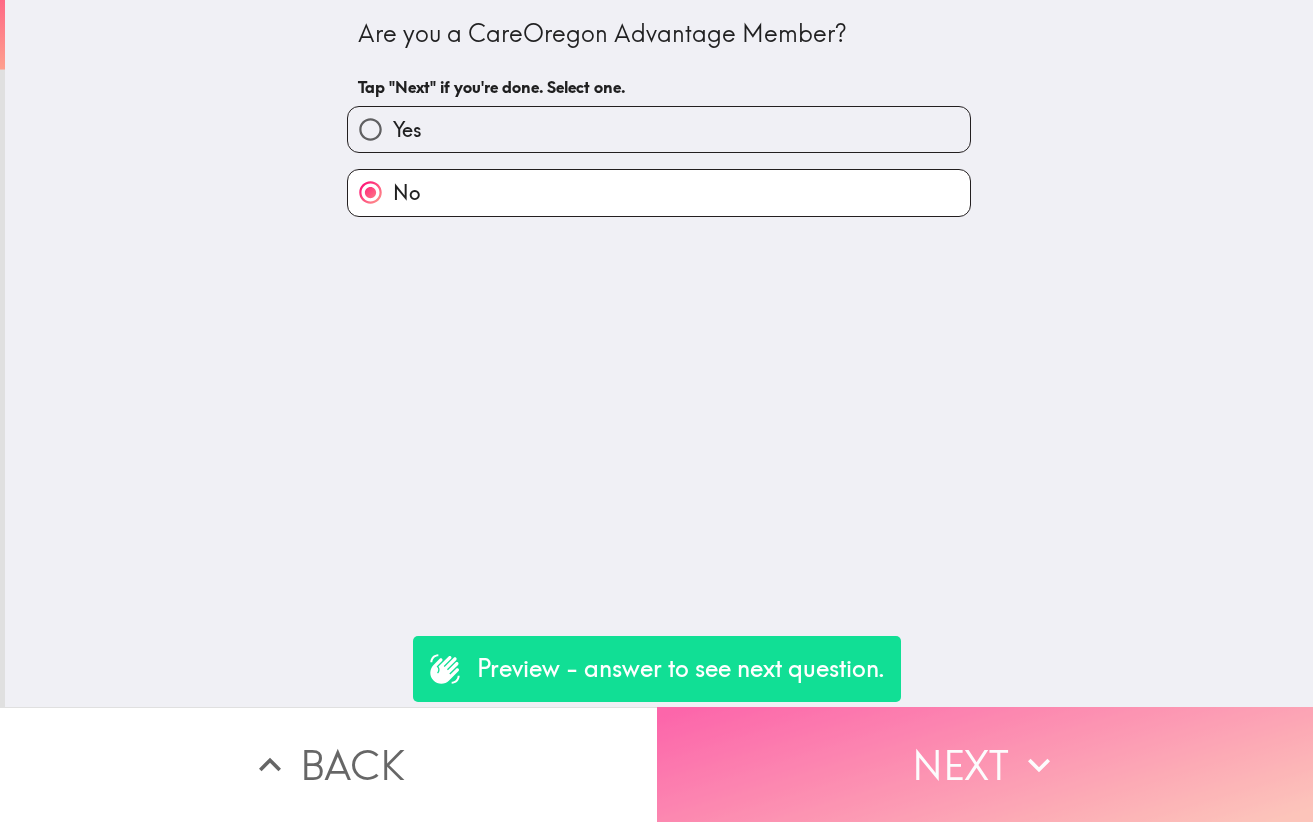 click on "Next" at bounding box center (985, 764) 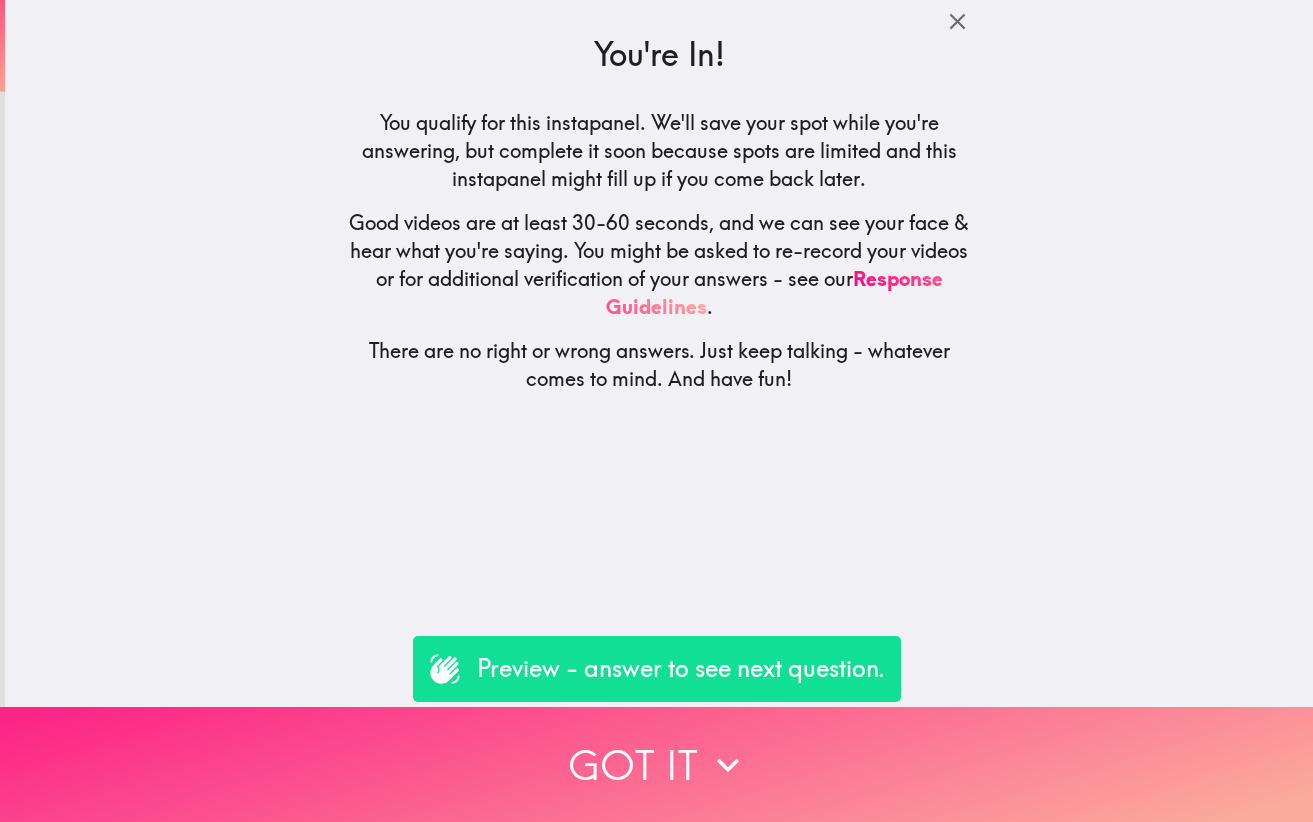 click on "Got it" at bounding box center [656, 764] 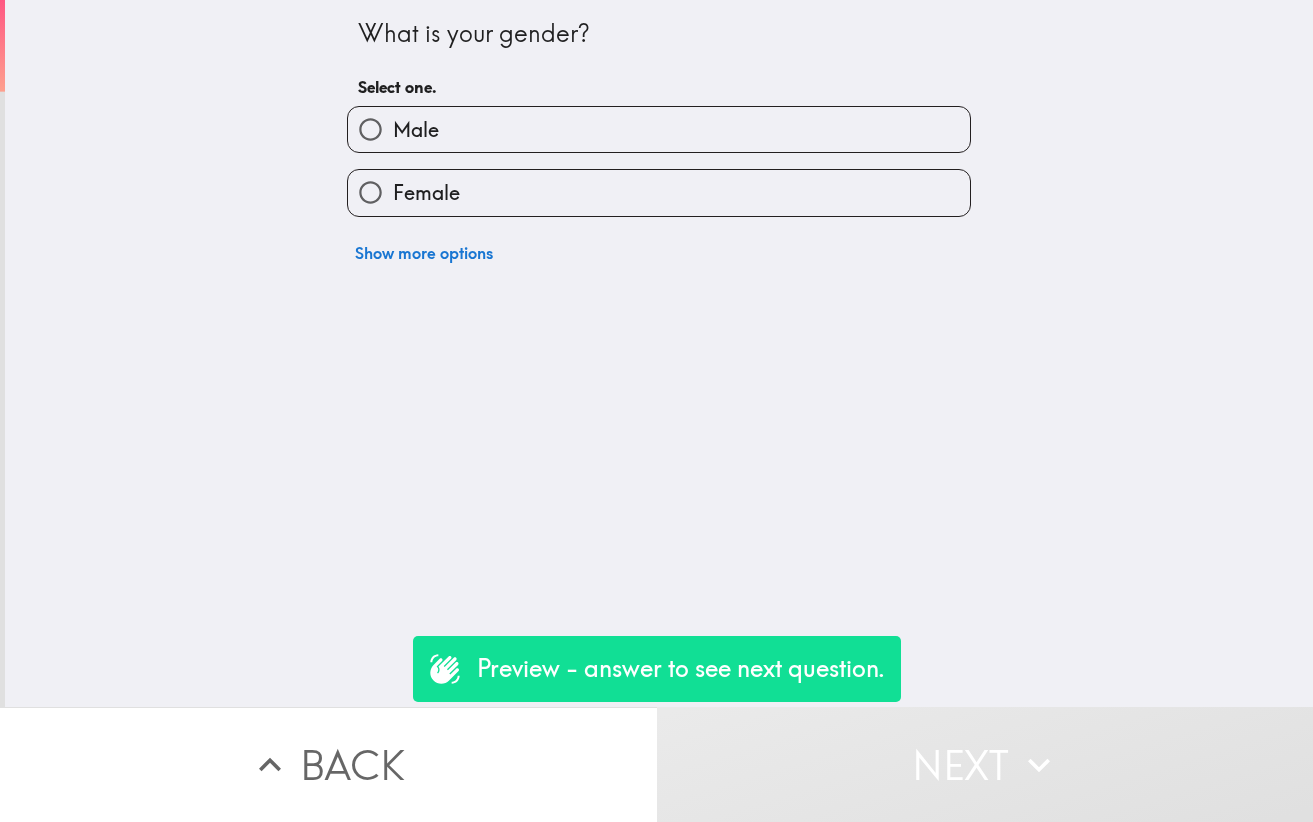 click on "Female" at bounding box center (659, 192) 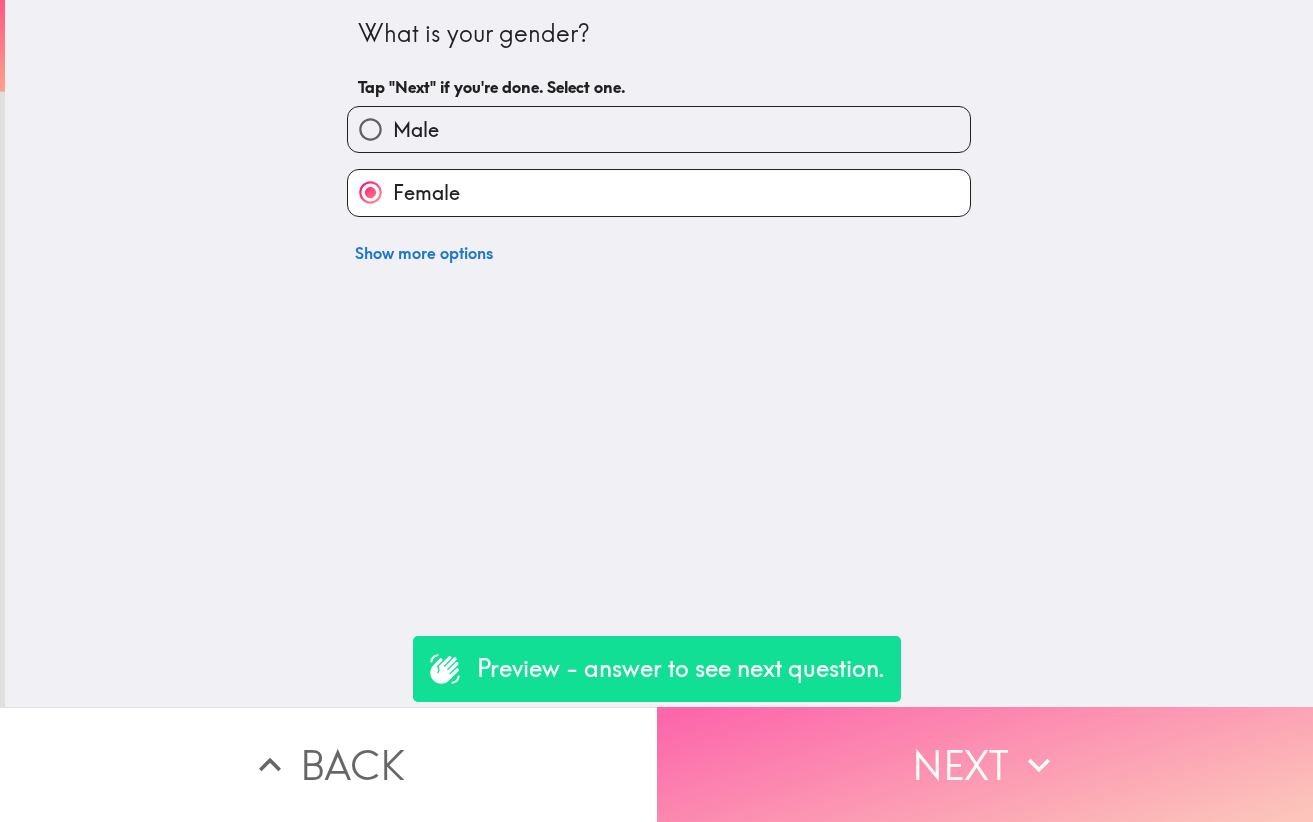 click on "Next" at bounding box center (985, 764) 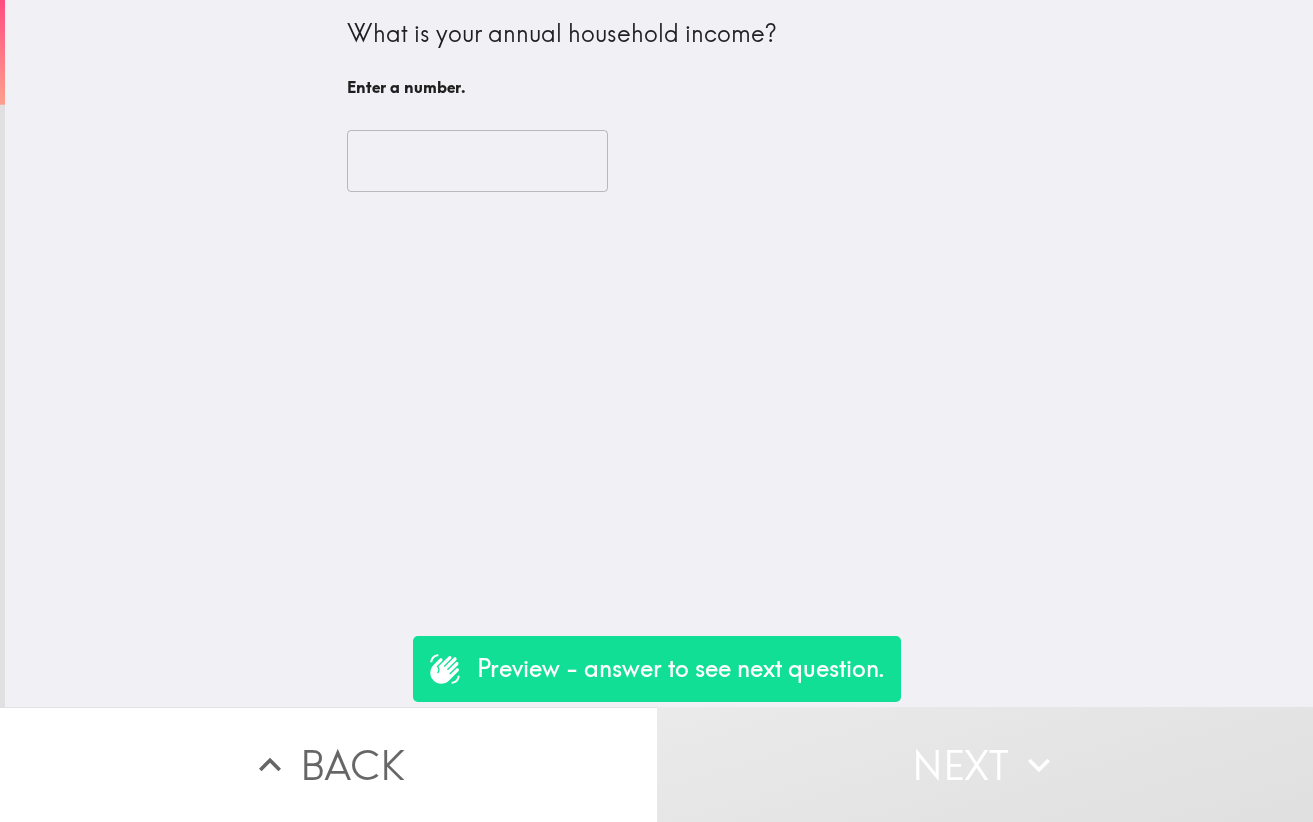 click at bounding box center [477, 161] 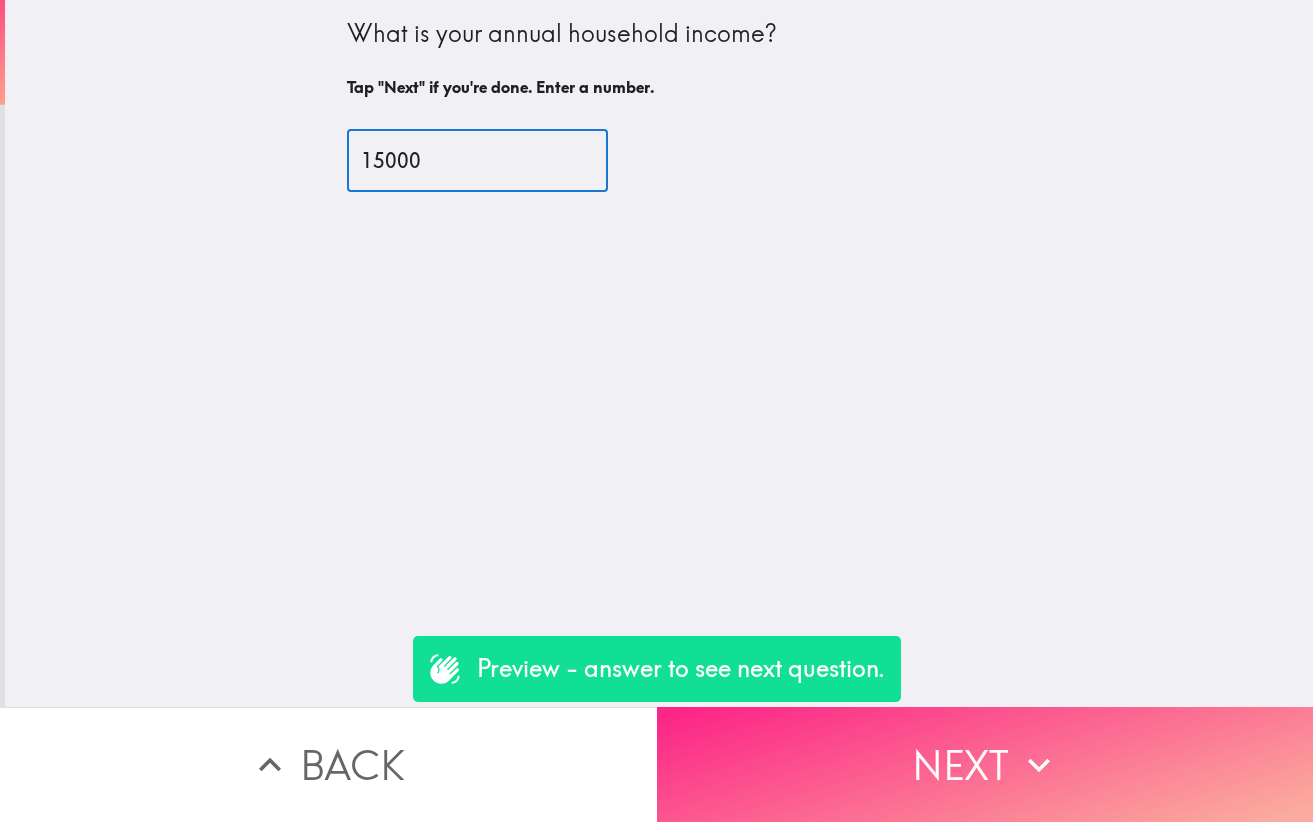 type on "15000" 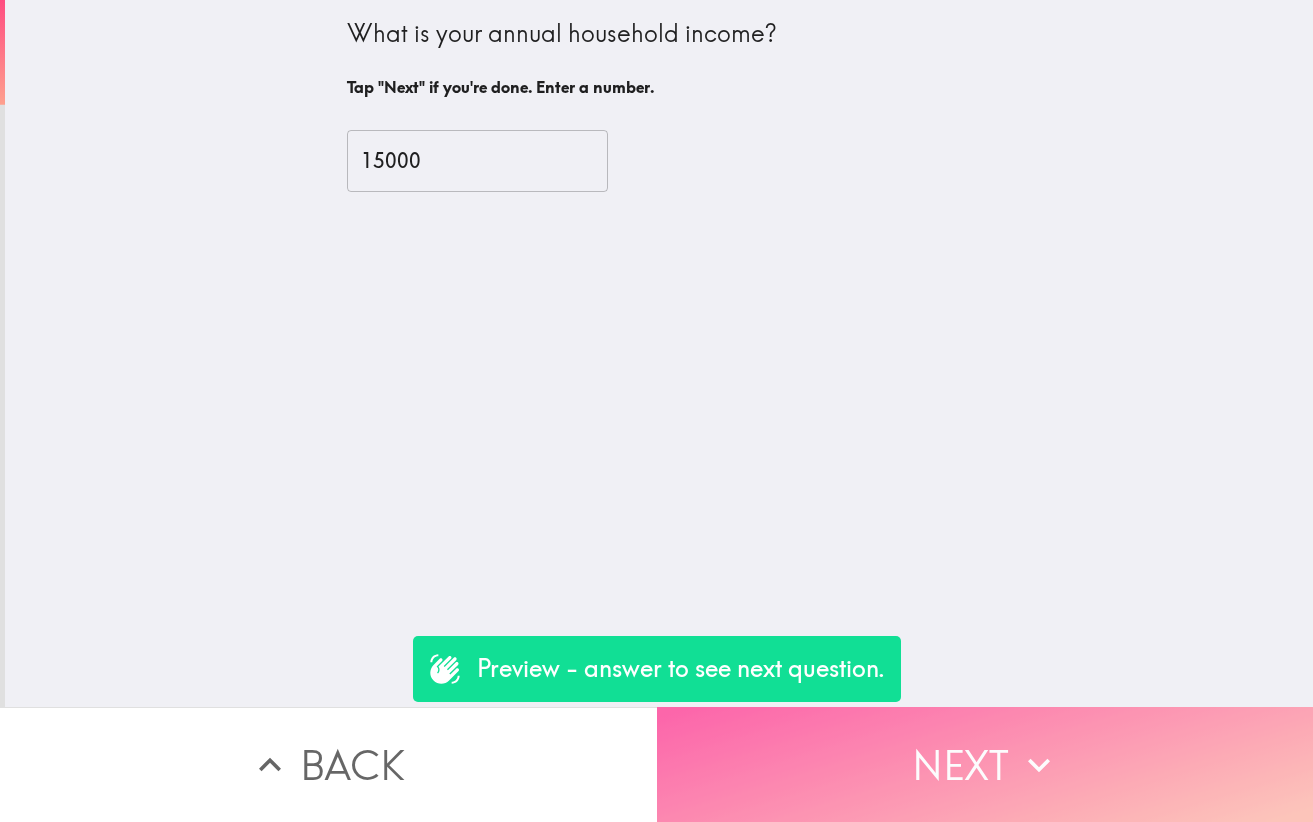 click on "Next" at bounding box center (985, 764) 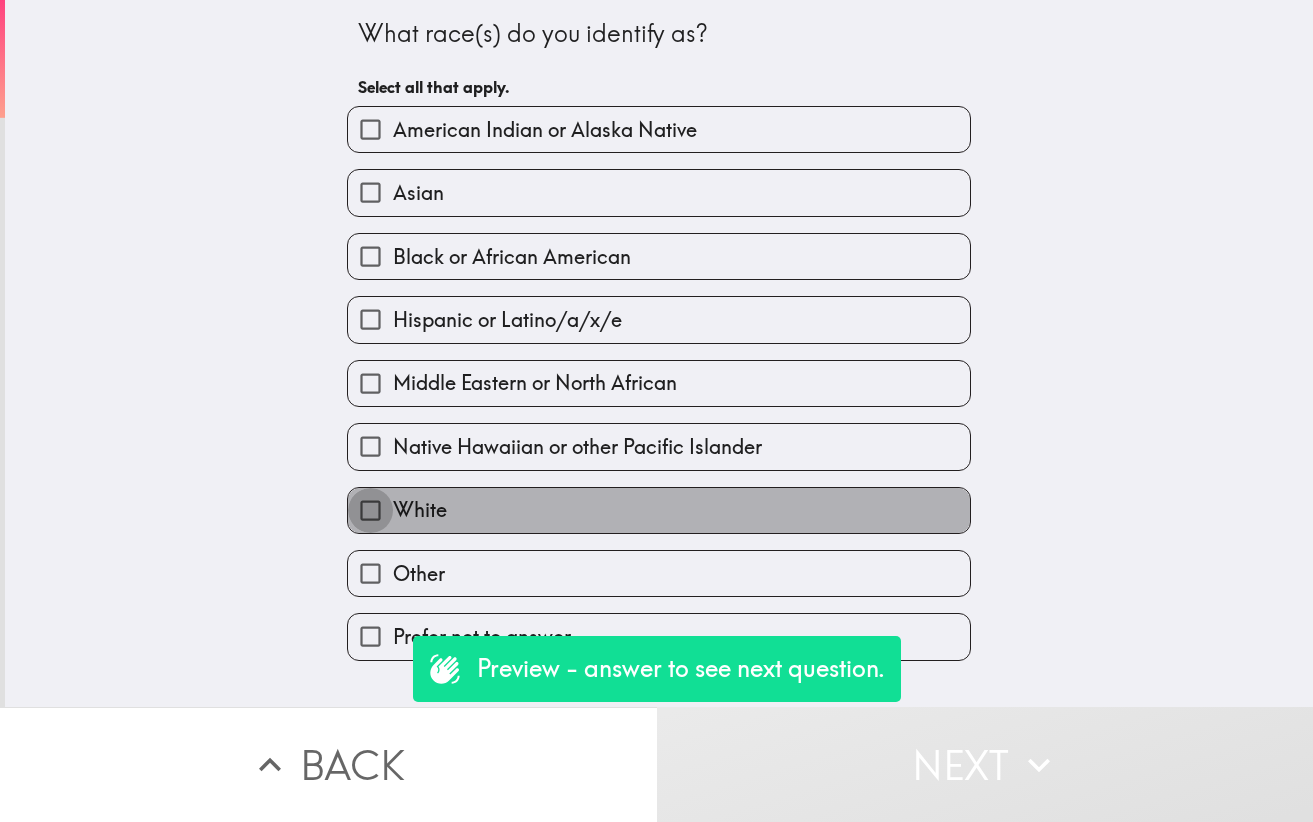 click on "White" at bounding box center (370, 510) 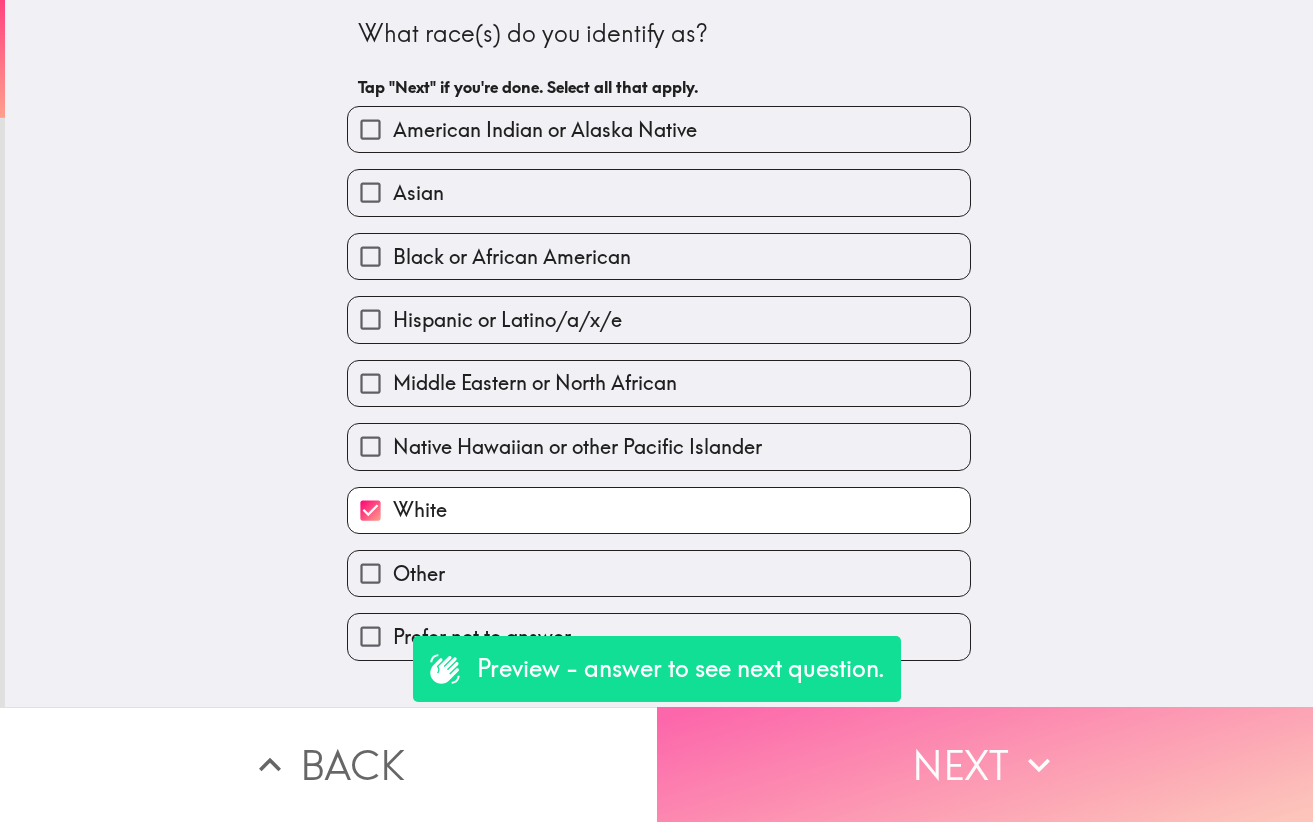 click on "Next" at bounding box center [985, 764] 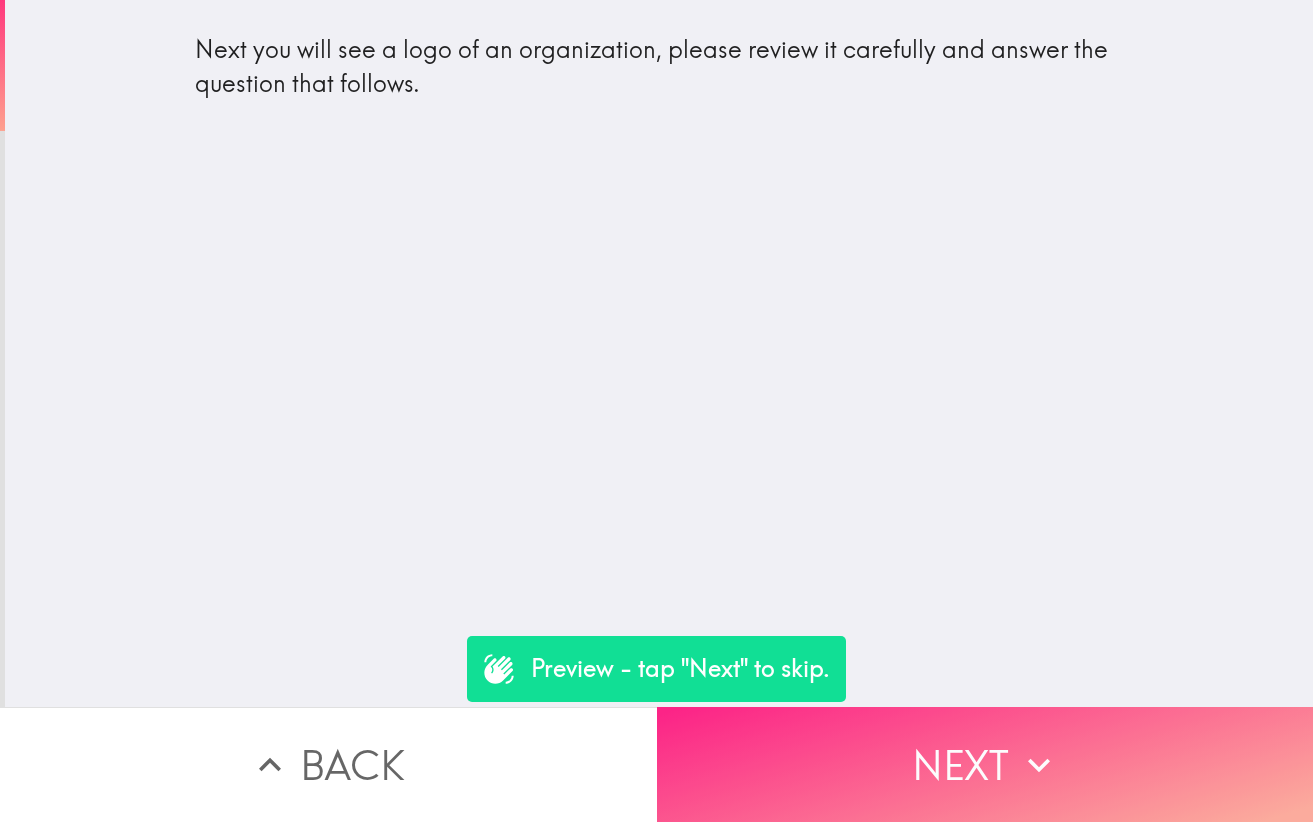 click on "Next" at bounding box center [985, 764] 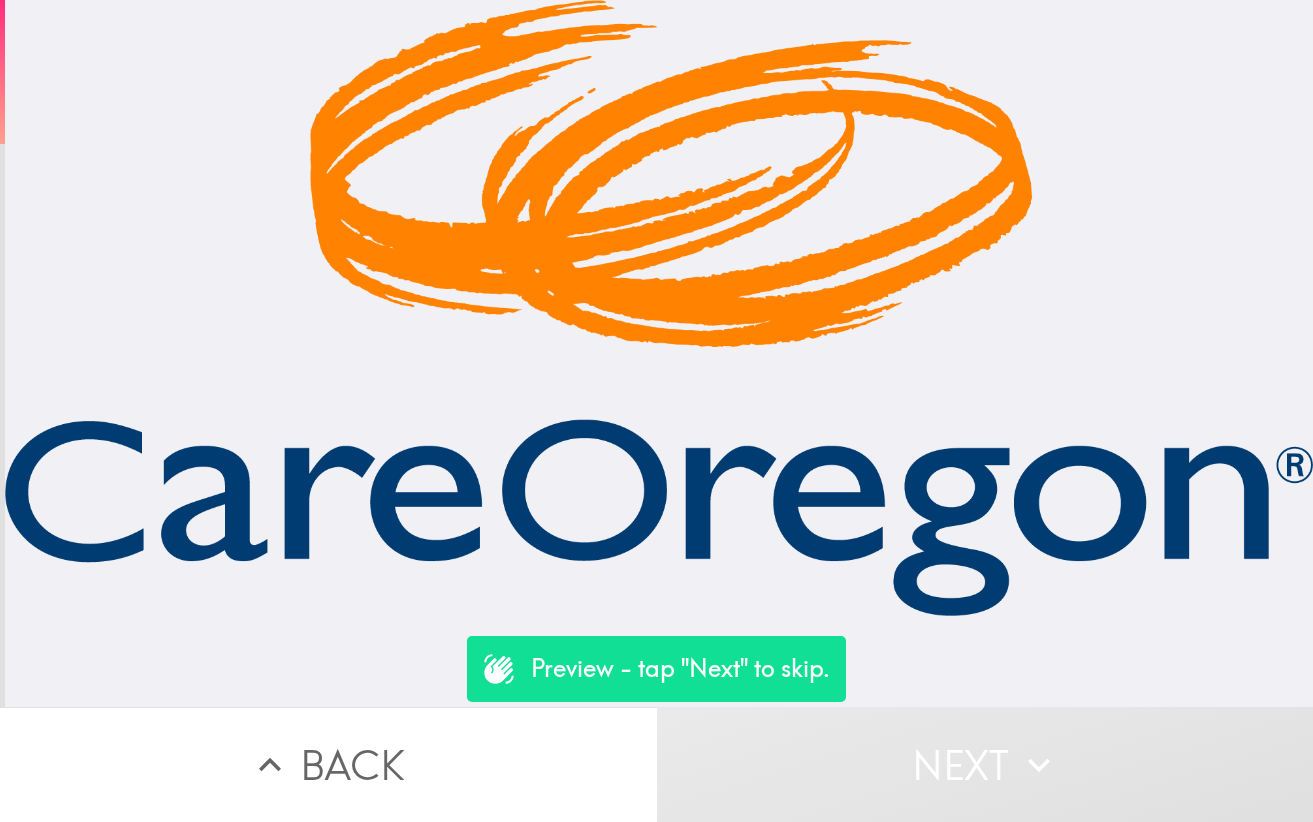 click on "Next" at bounding box center (985, 764) 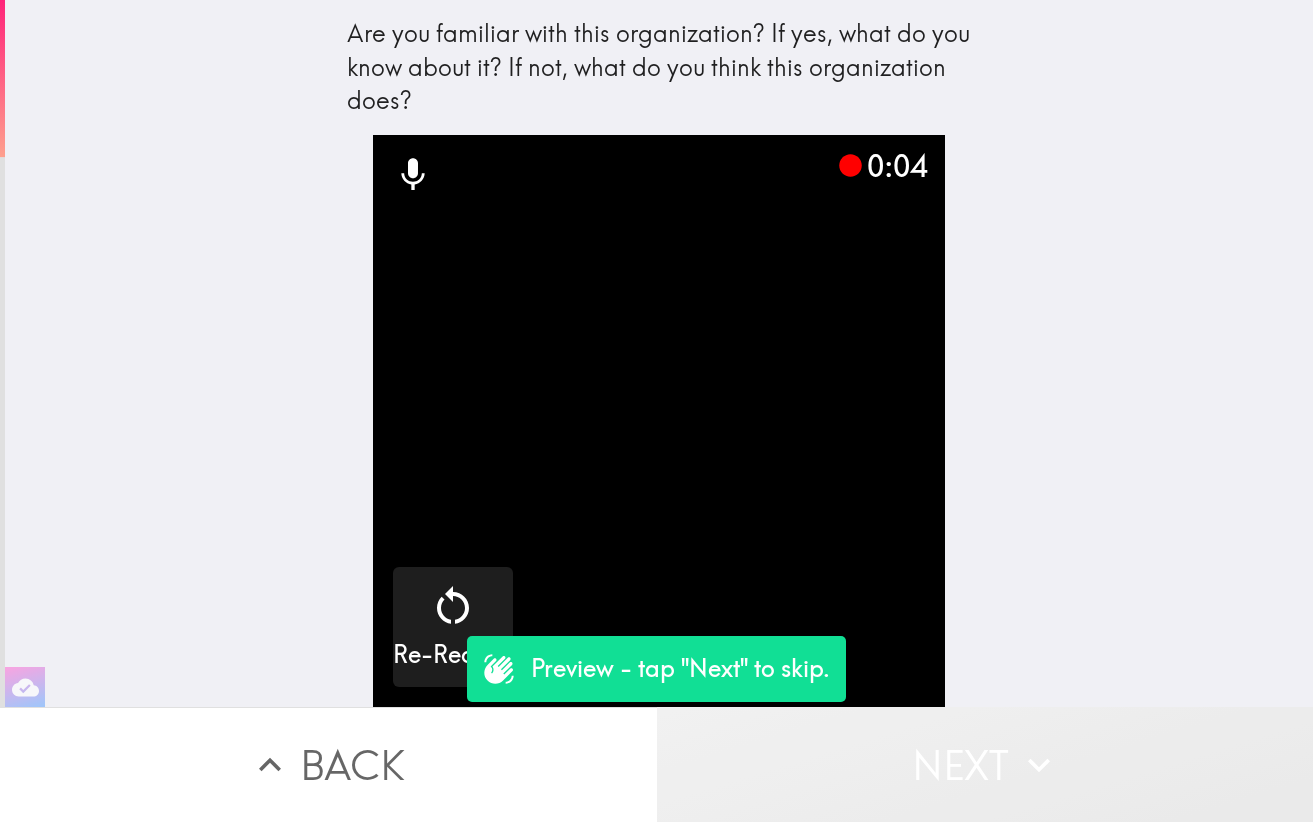 click on "Next" at bounding box center (985, 764) 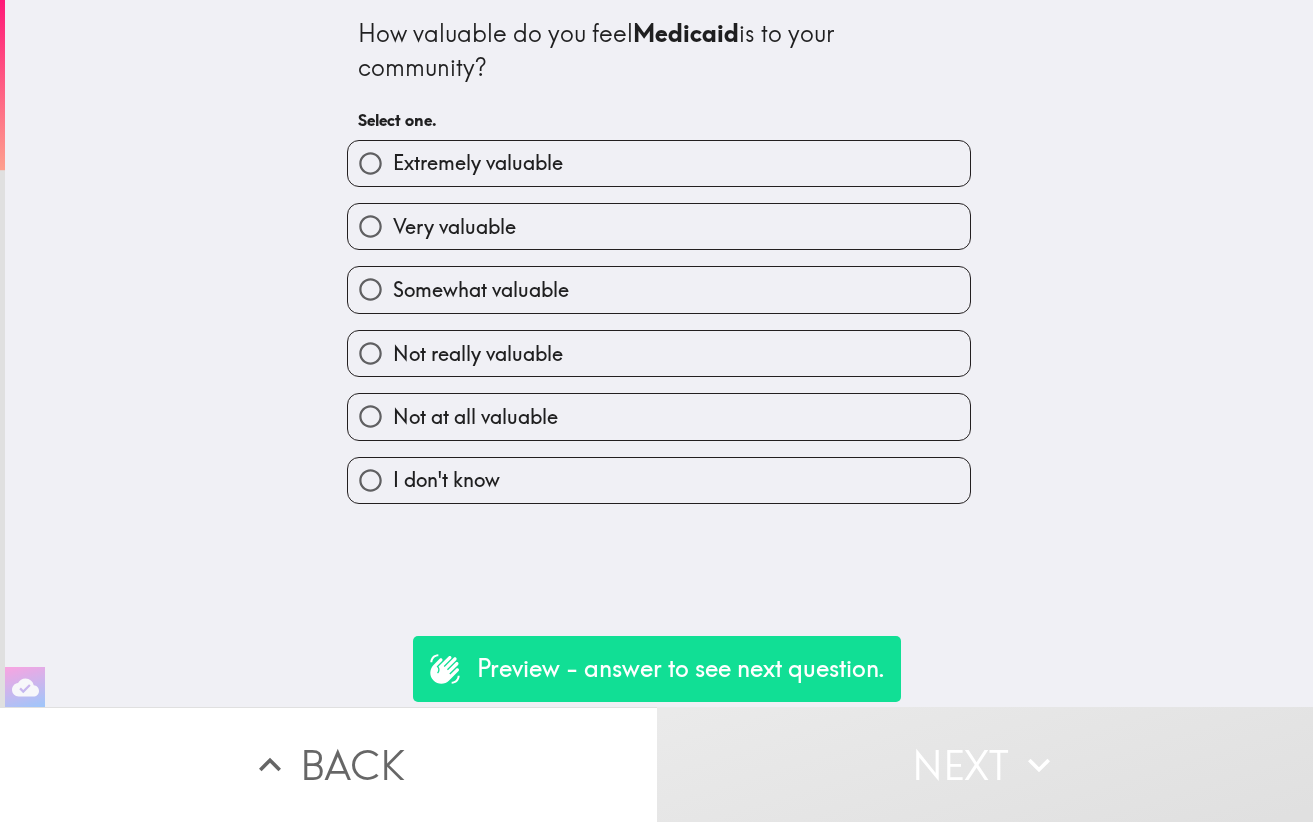 click on "Very valuable" at bounding box center [454, 227] 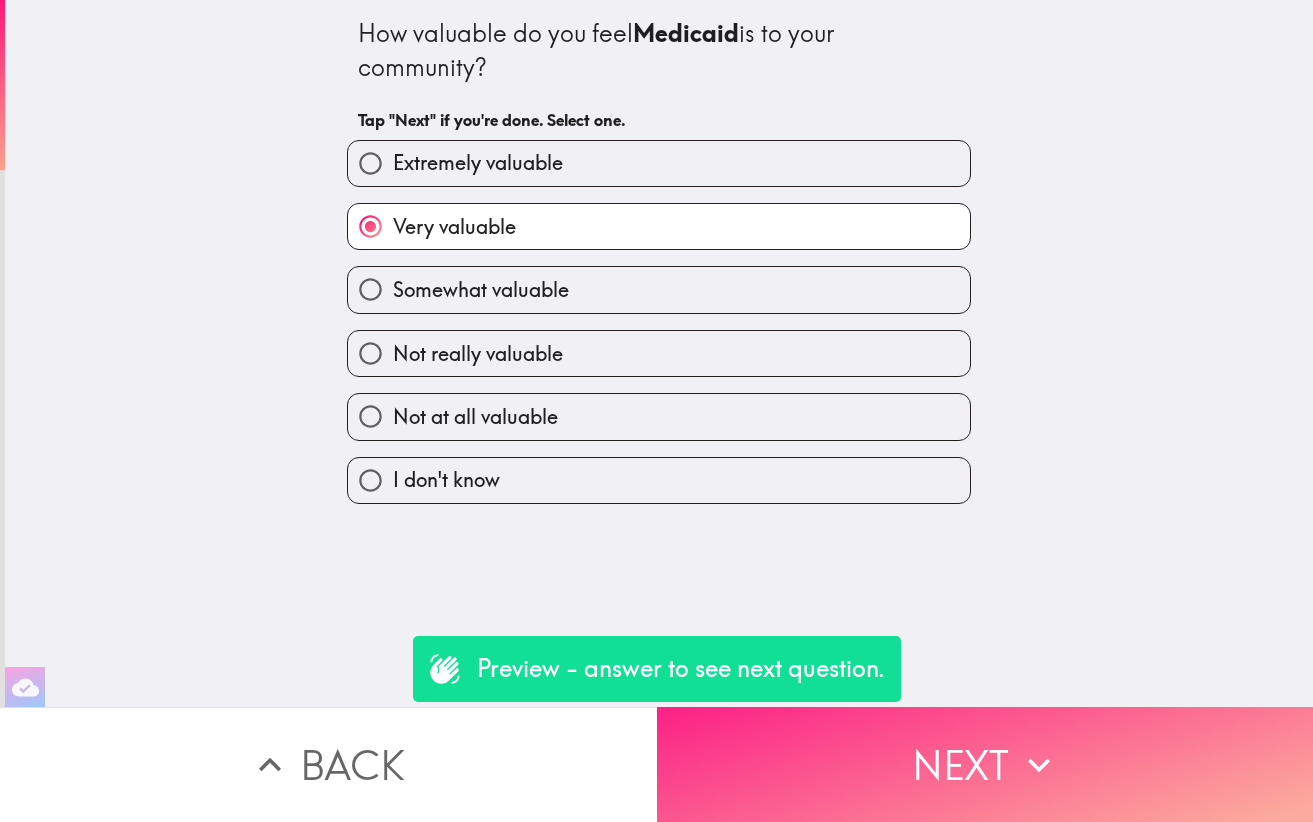 click on "Next" at bounding box center [985, 764] 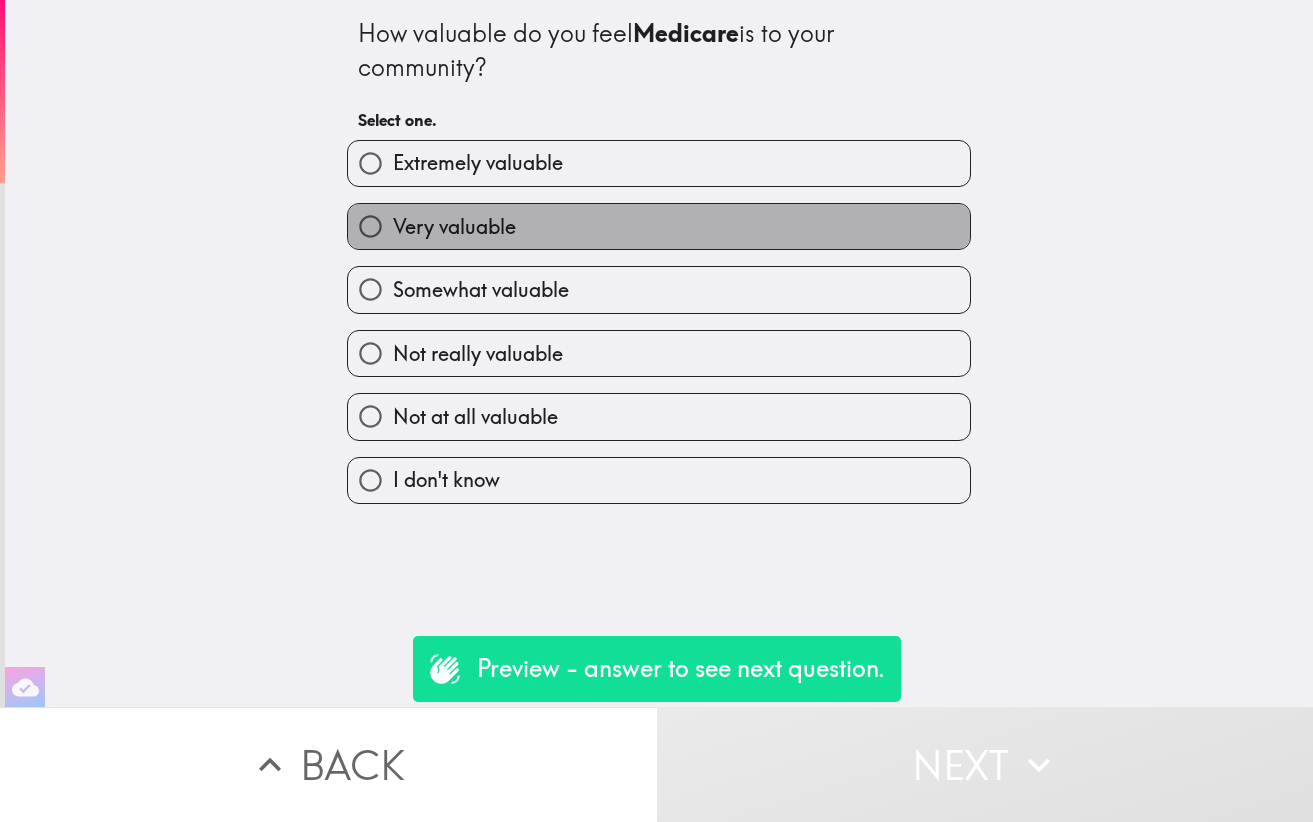 click on "Very valuable" at bounding box center [659, 226] 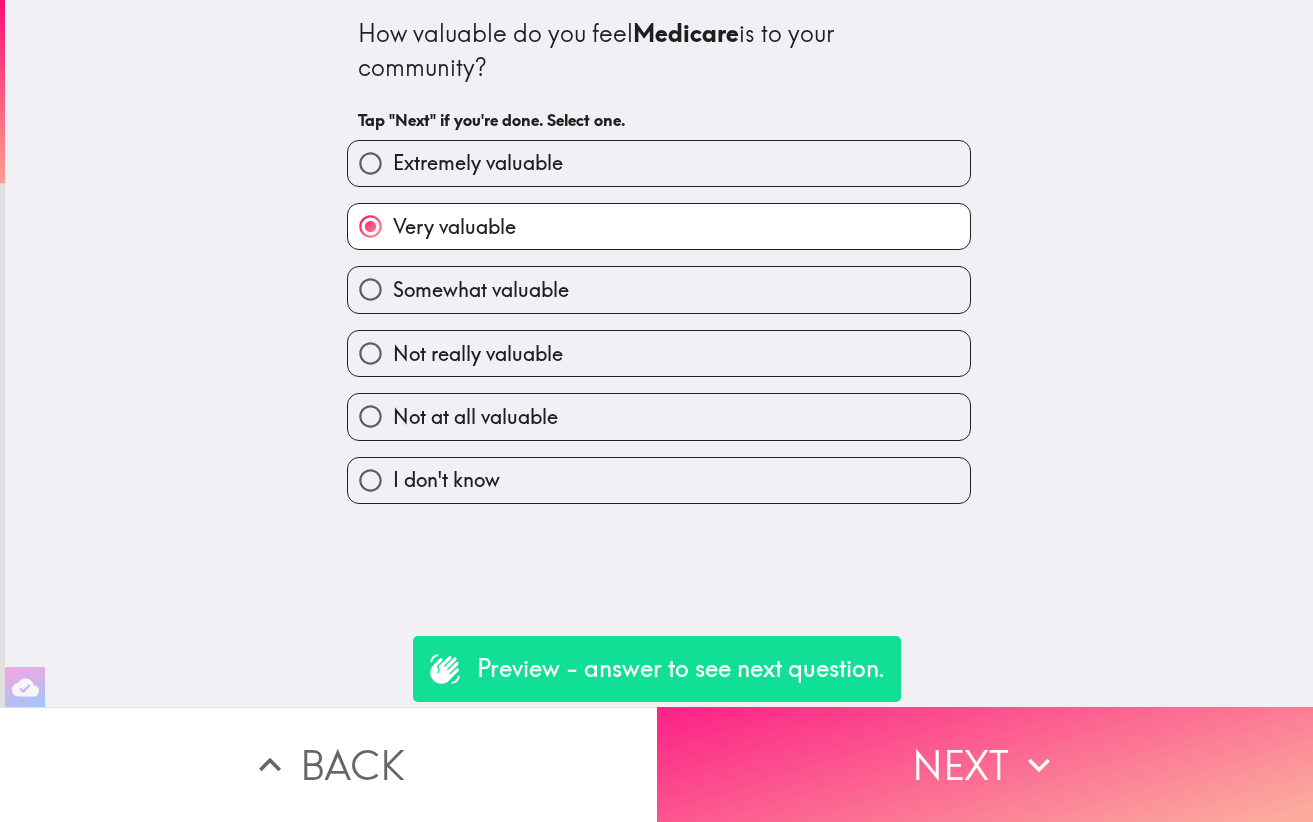 click on "Next" at bounding box center (985, 764) 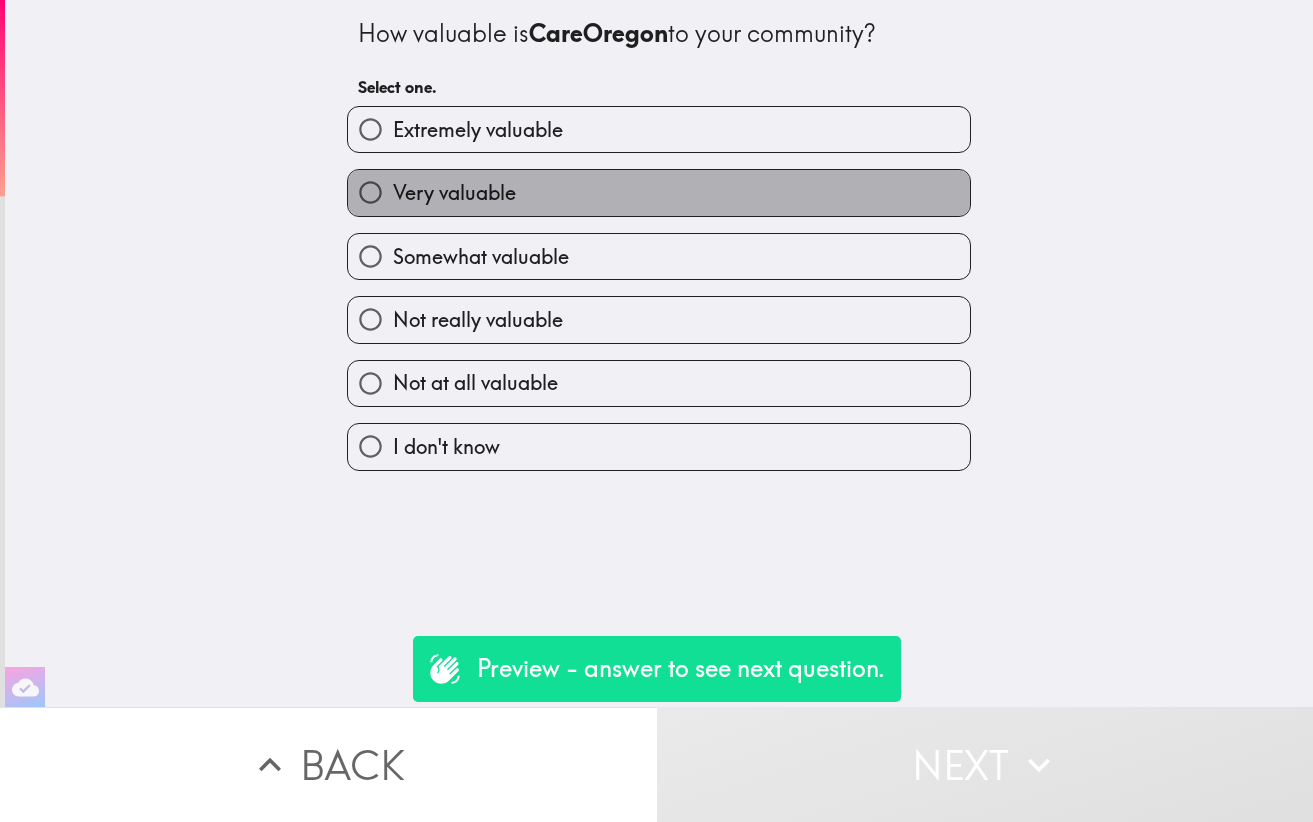 click on "Very valuable" at bounding box center [659, 192] 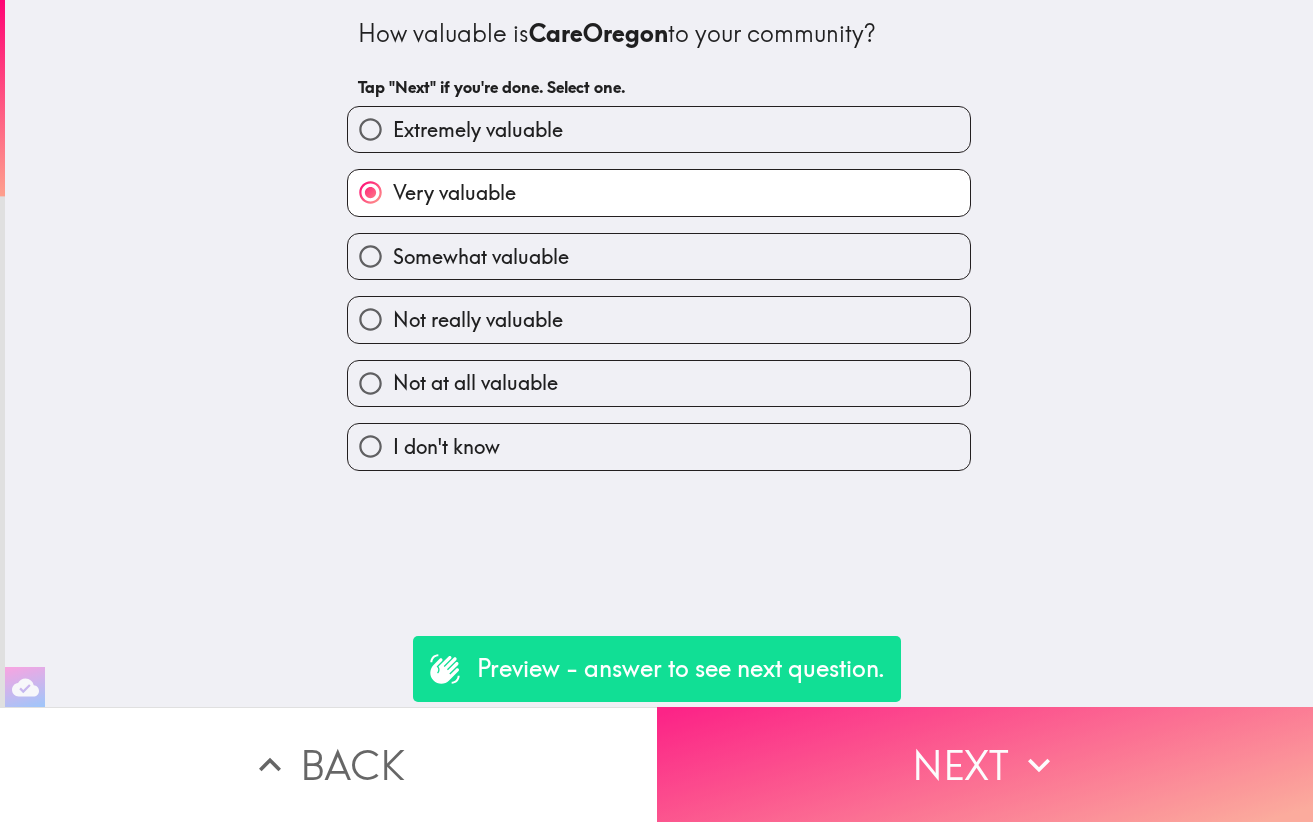 click on "Next" at bounding box center [985, 764] 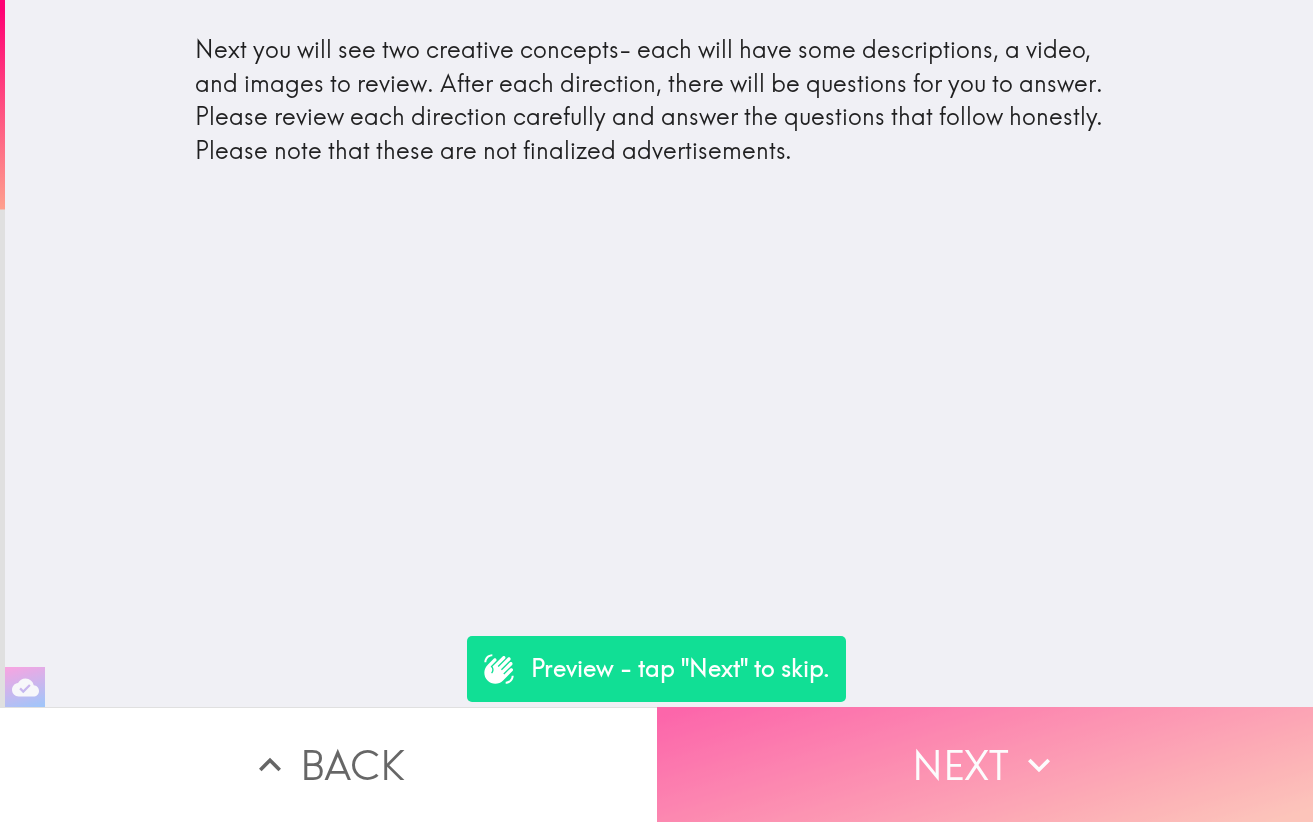 click 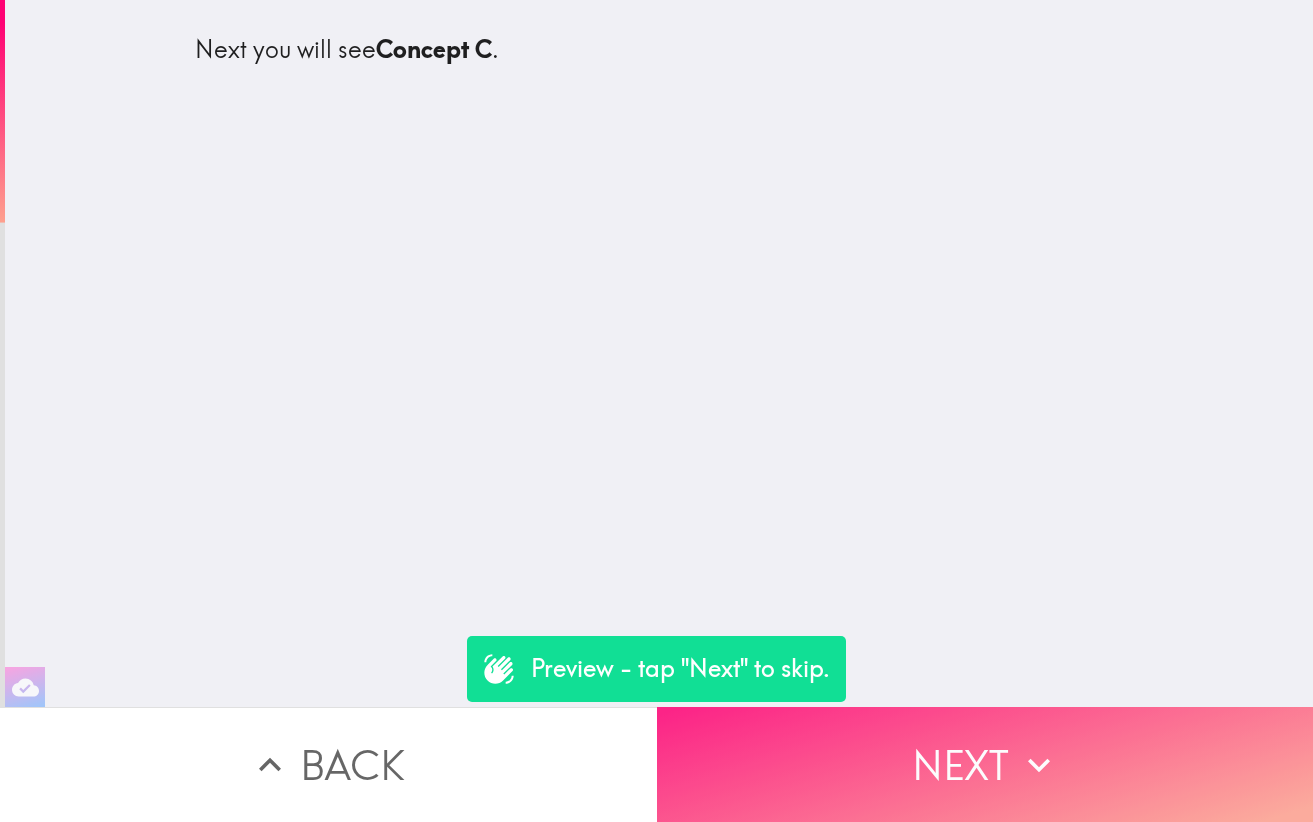 type 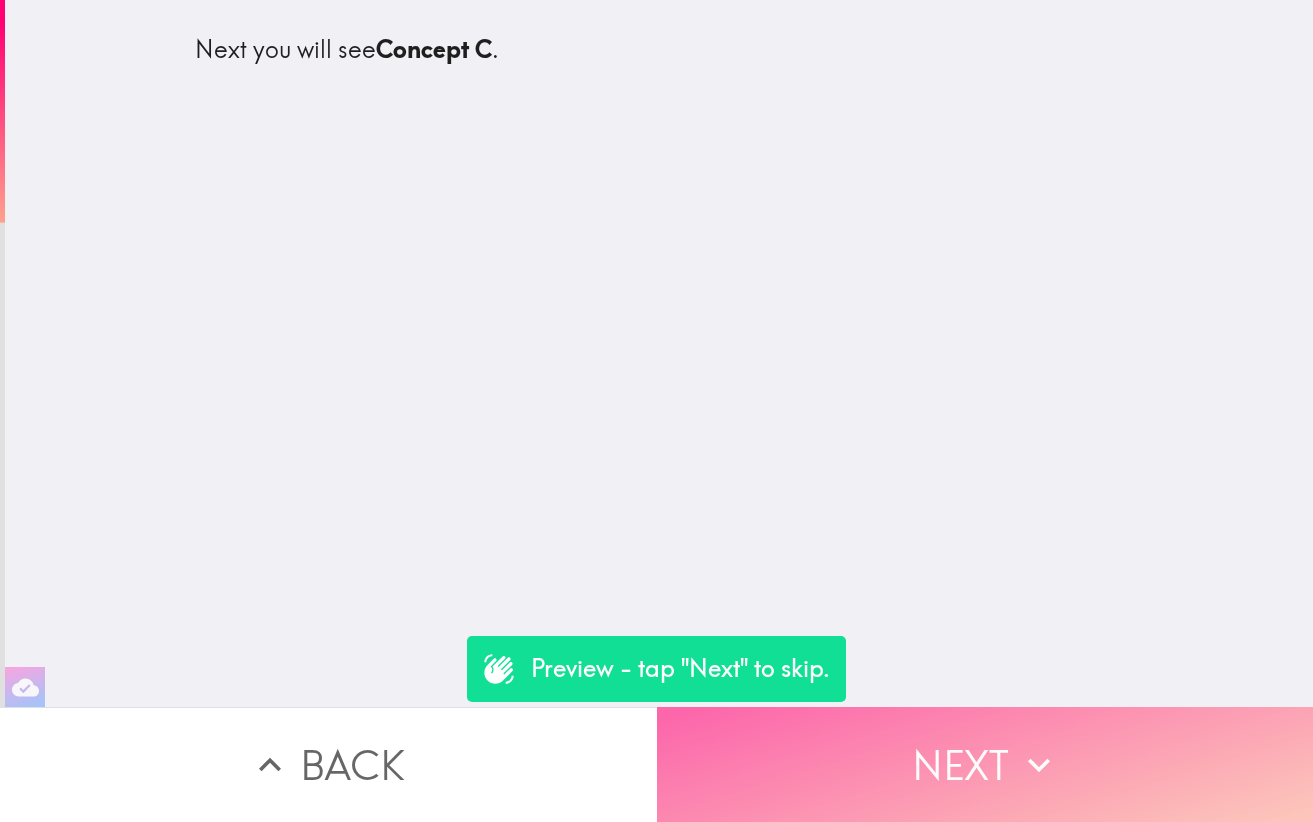 click on "Next" at bounding box center [985, 764] 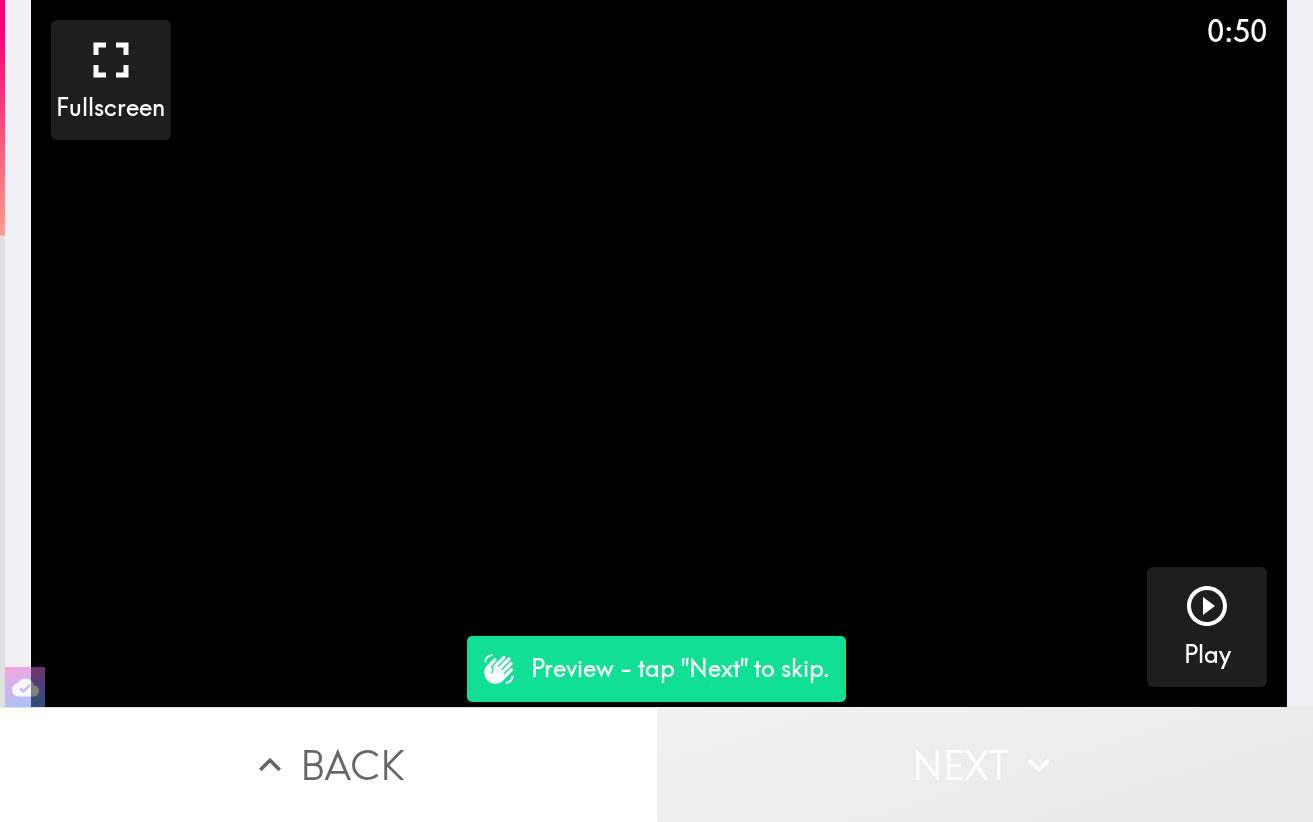 click on "Next" at bounding box center [985, 764] 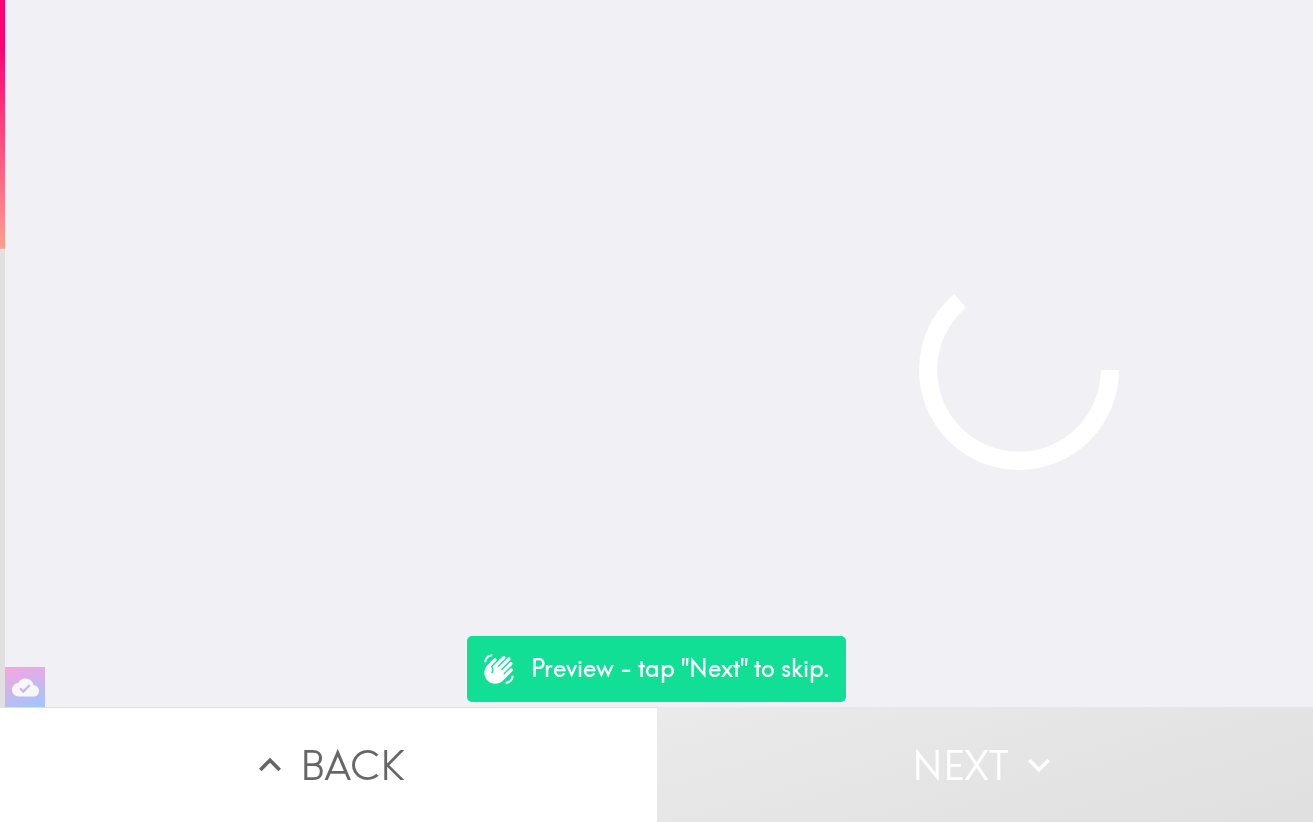 click on "Back" at bounding box center [328, 764] 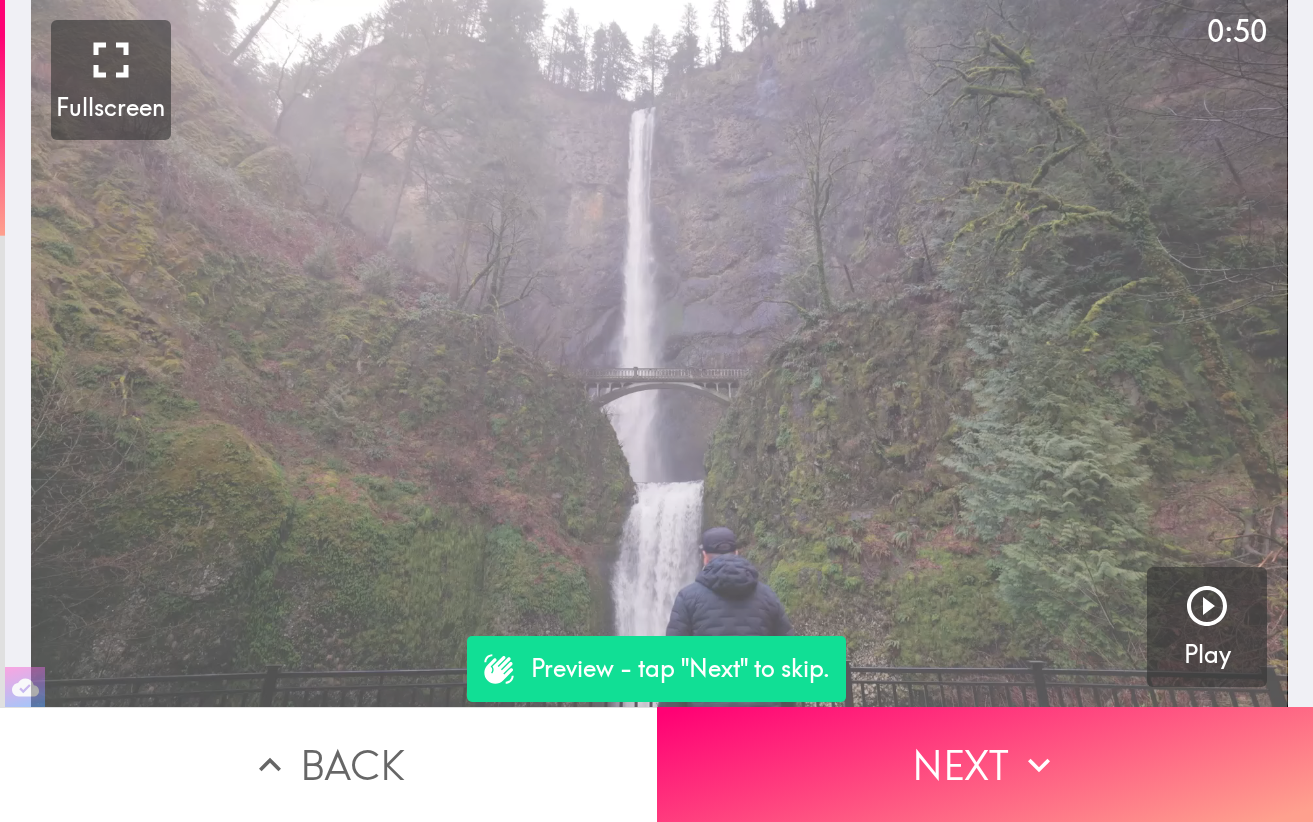 click at bounding box center (659, 353) 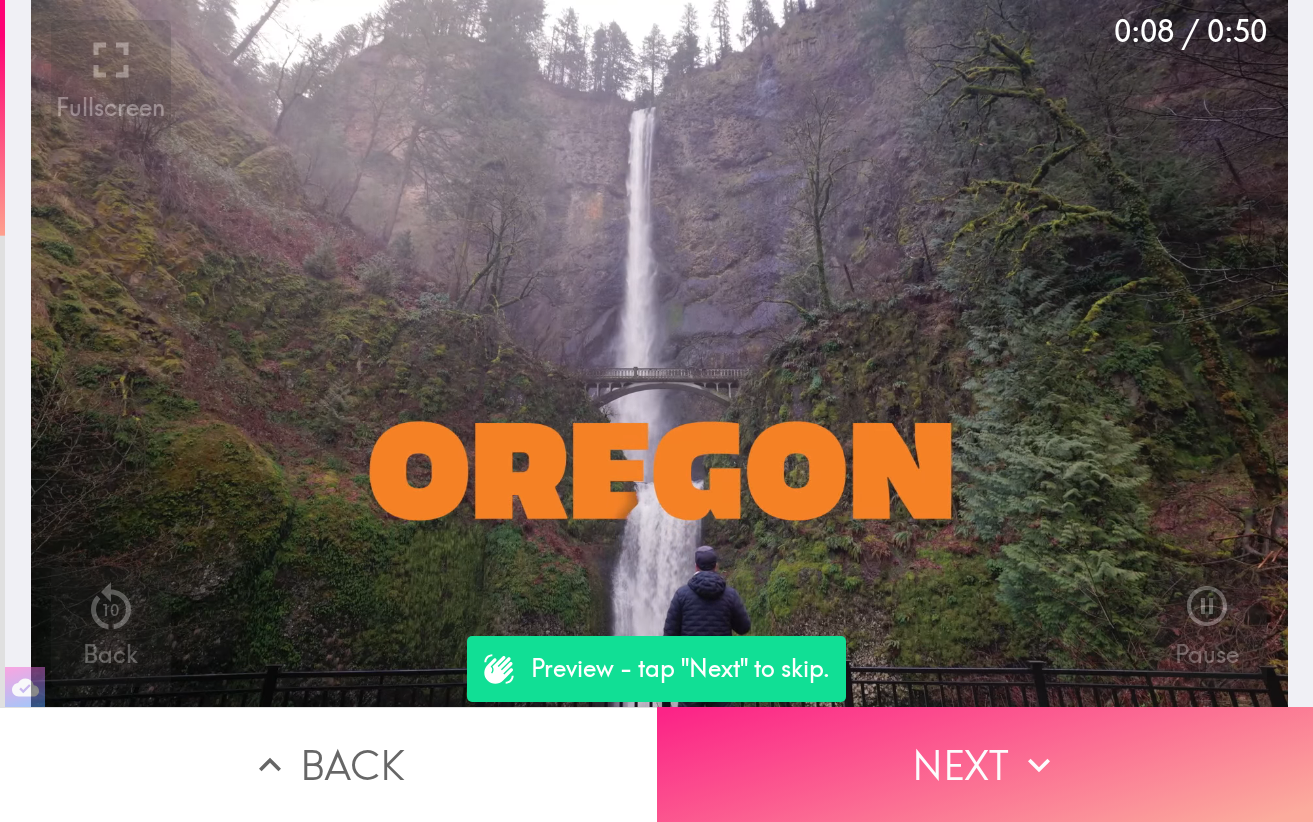 click on "Next" at bounding box center (985, 764) 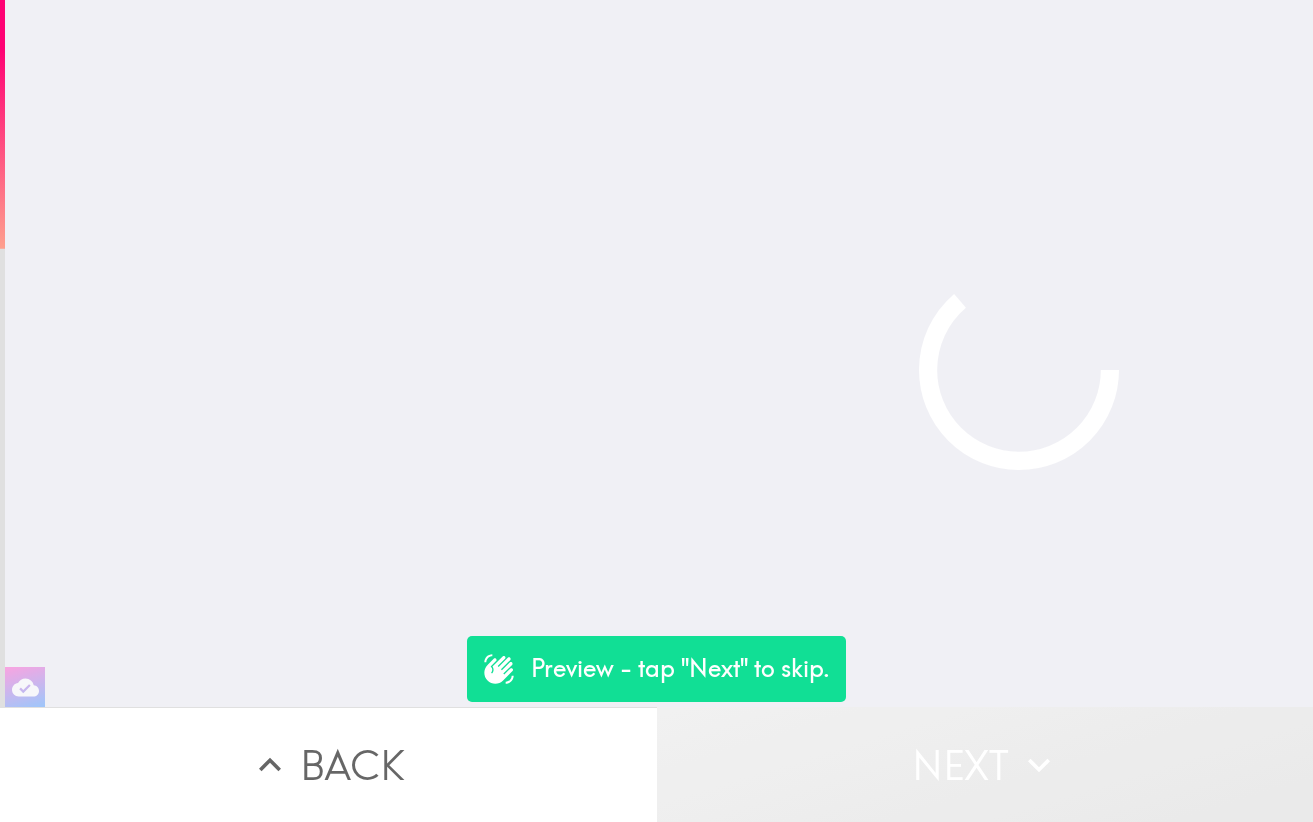 click 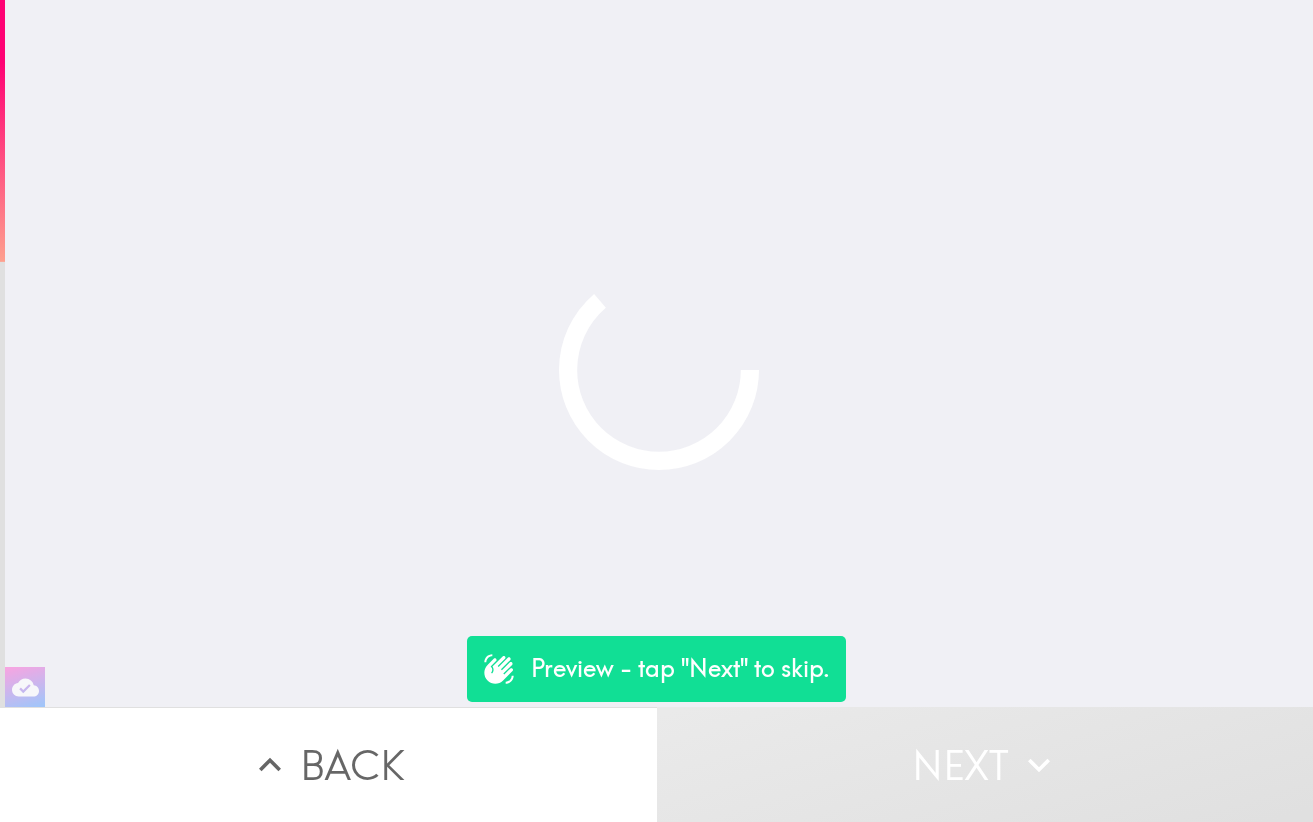 click on "Back" at bounding box center (328, 764) 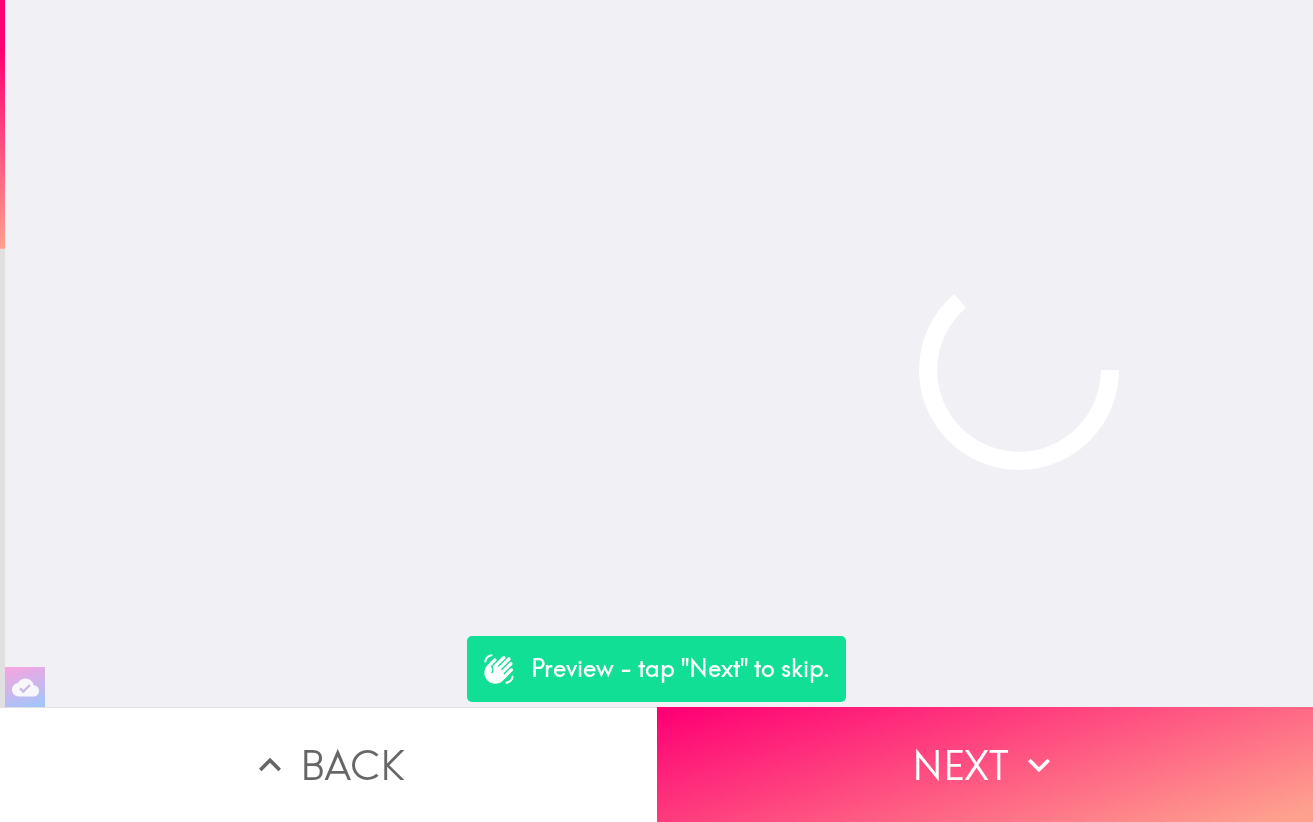 click on "Back" at bounding box center (328, 764) 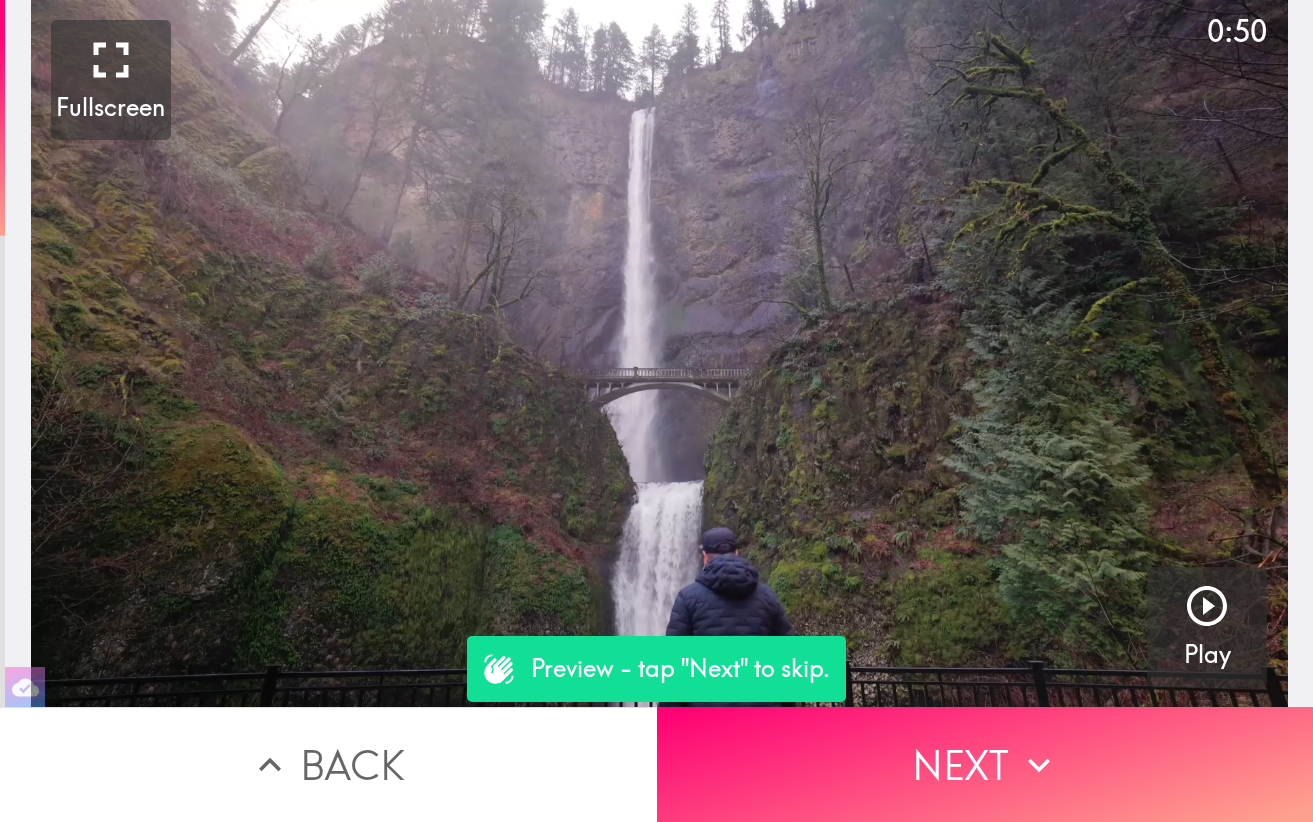 type 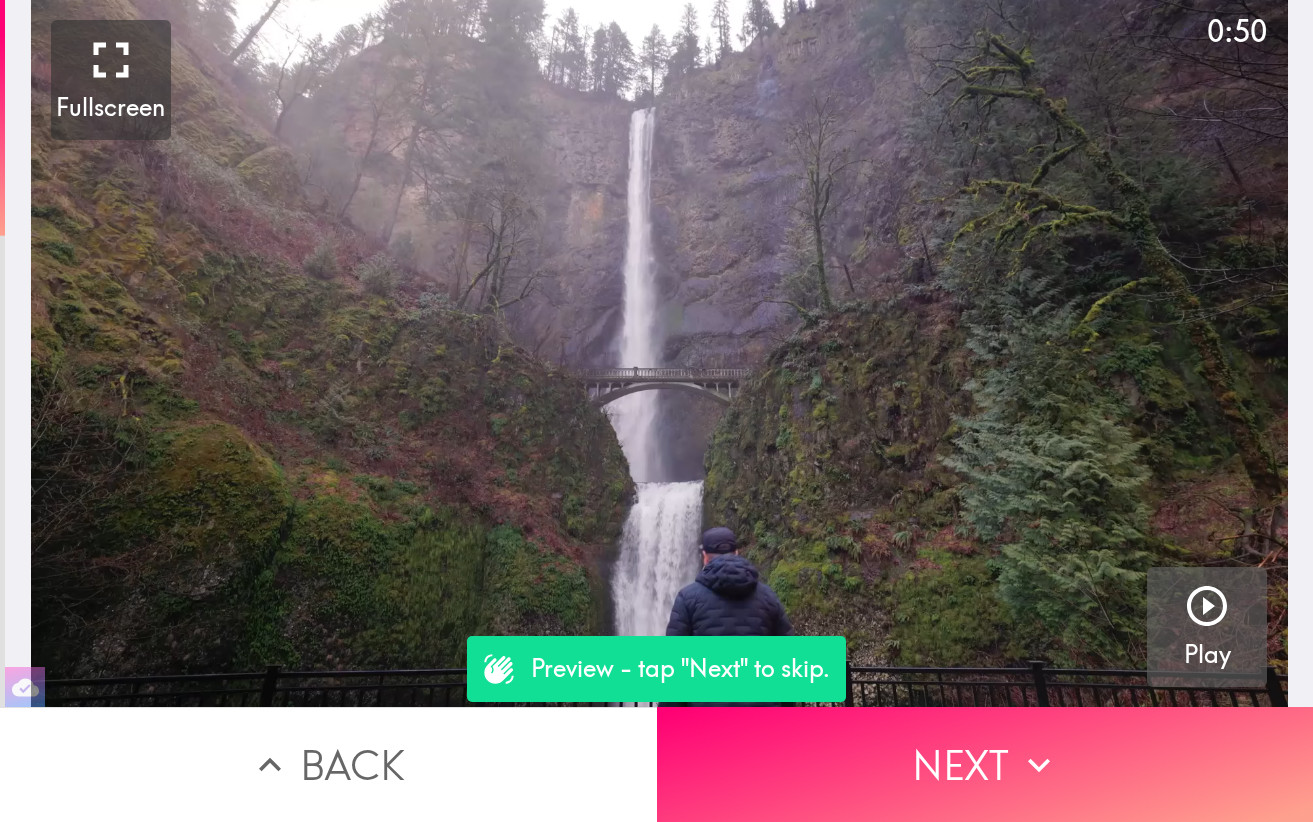 click on "Play" at bounding box center (1207, 627) 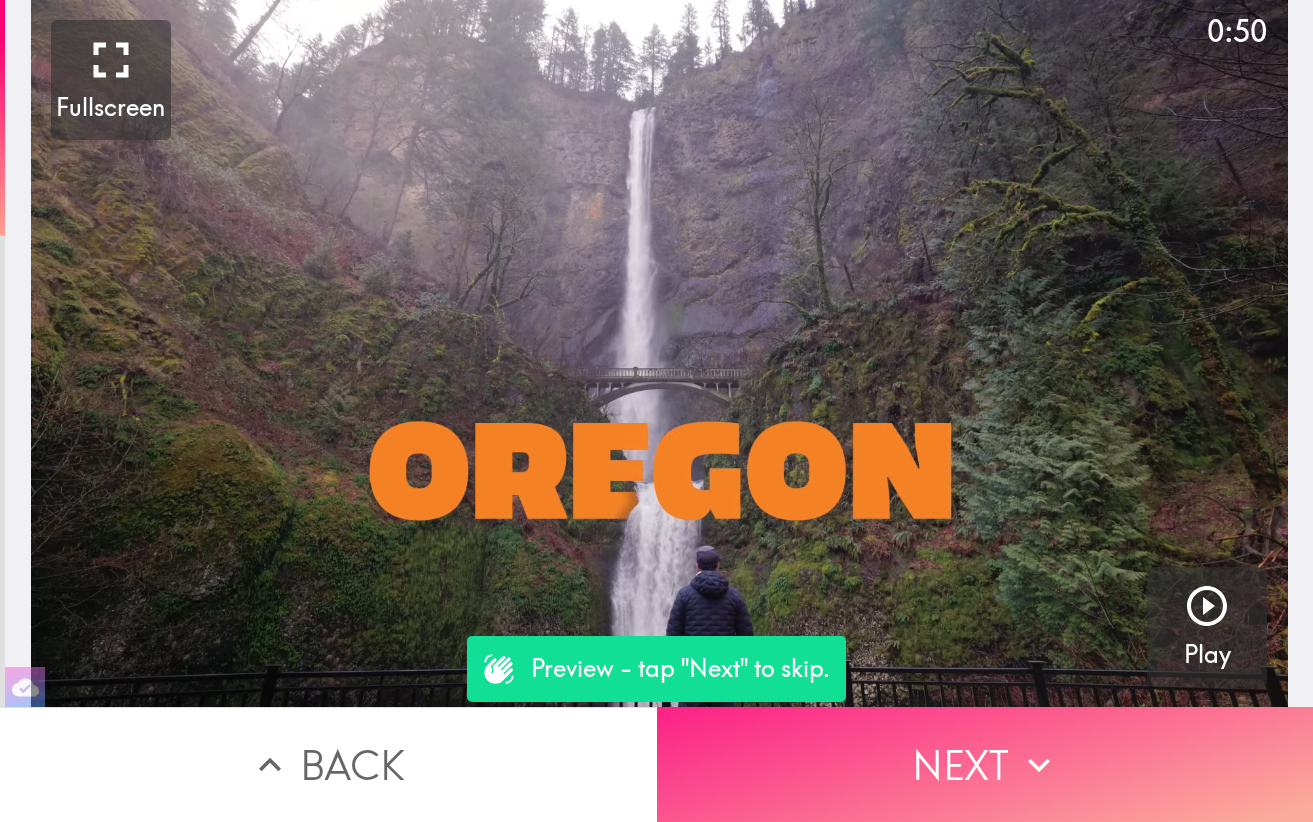 click on "Next" at bounding box center (985, 764) 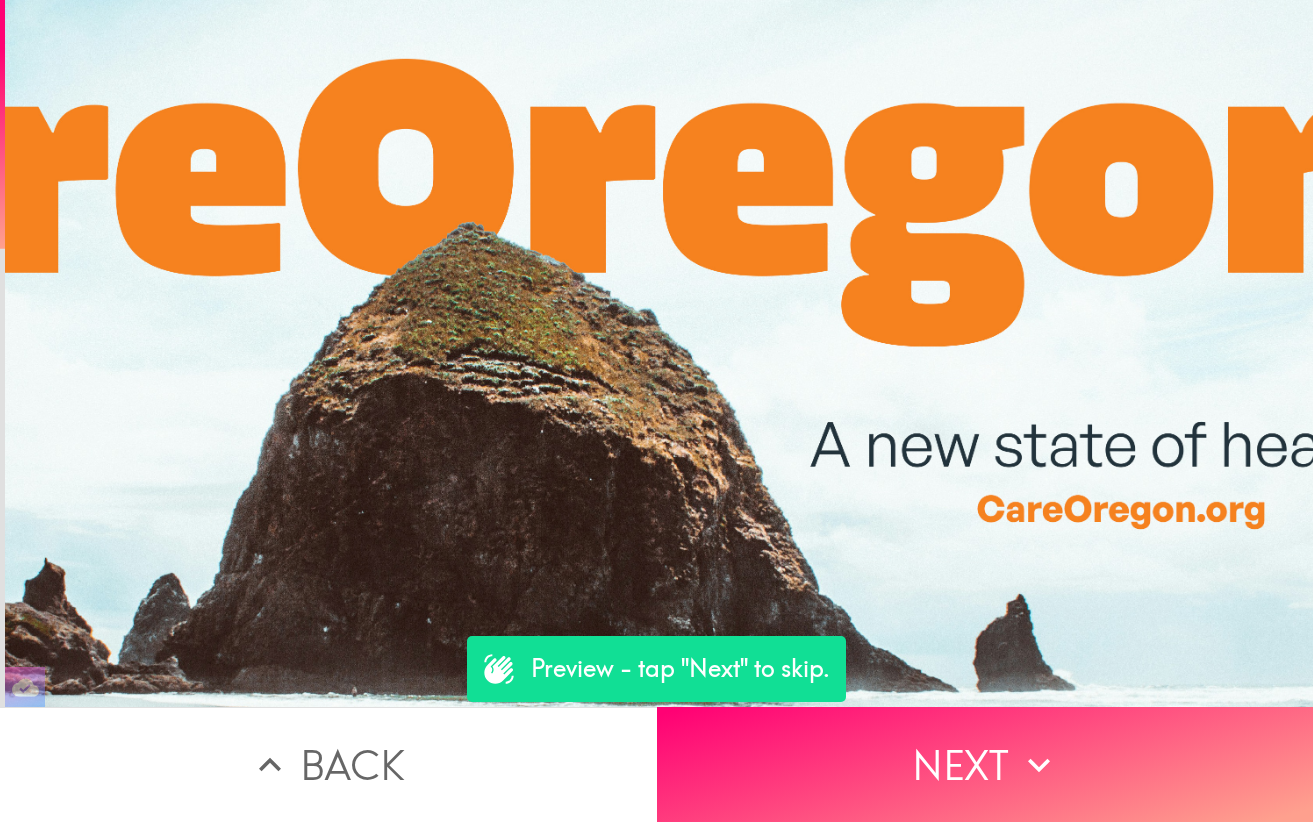 scroll, scrollTop: 0, scrollLeft: 0, axis: both 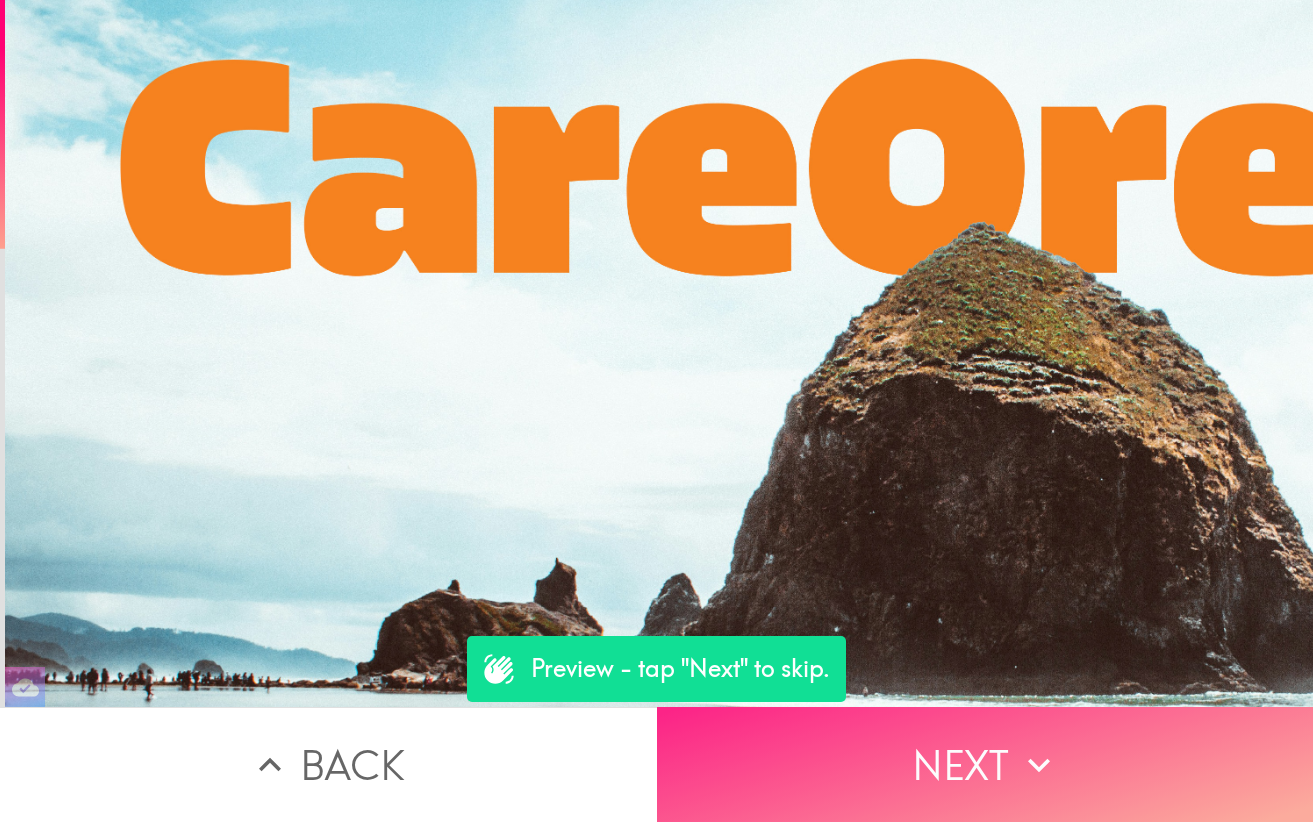 click on "Next" at bounding box center (985, 764) 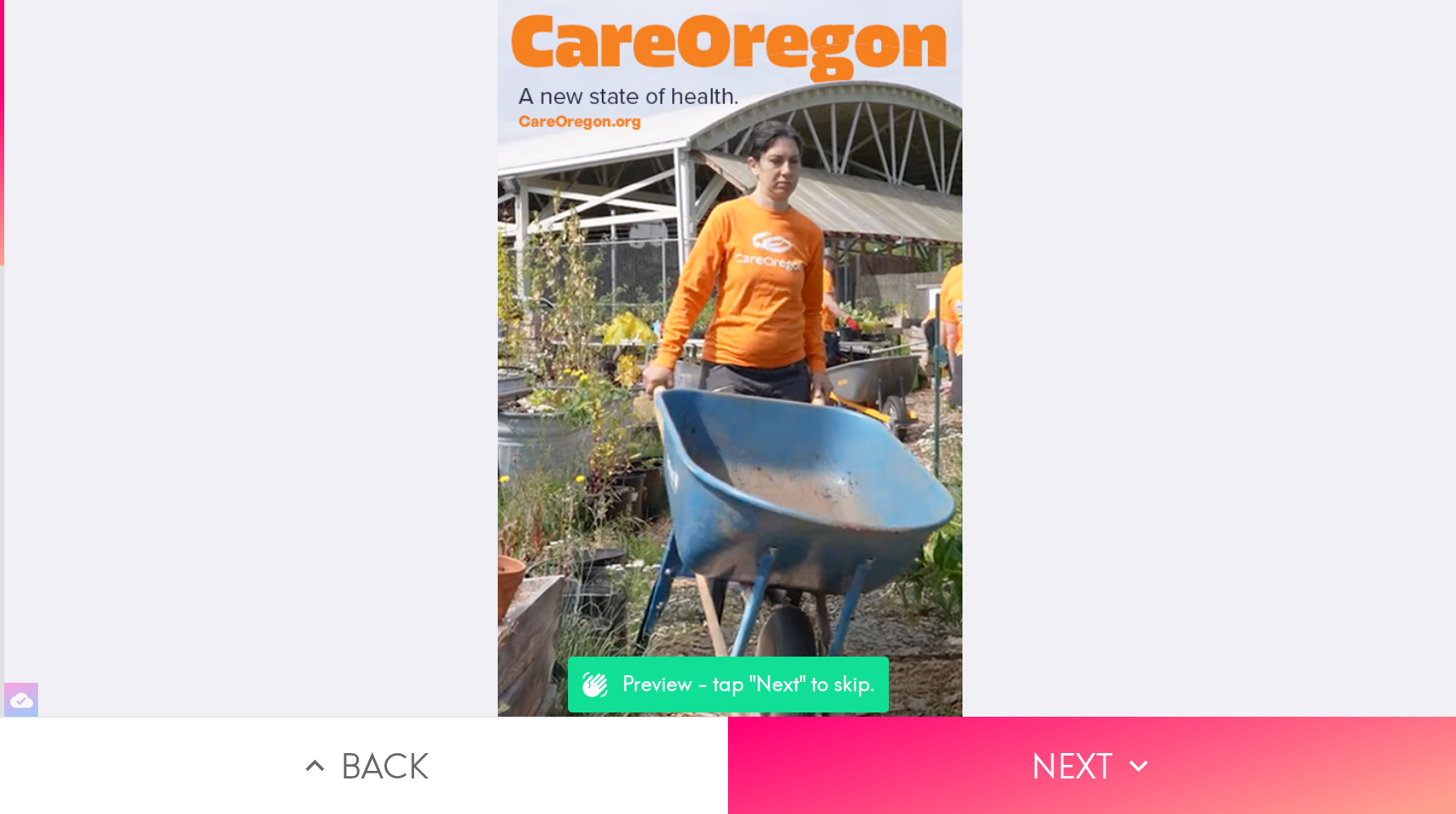 click on "Back" at bounding box center (364, 765) 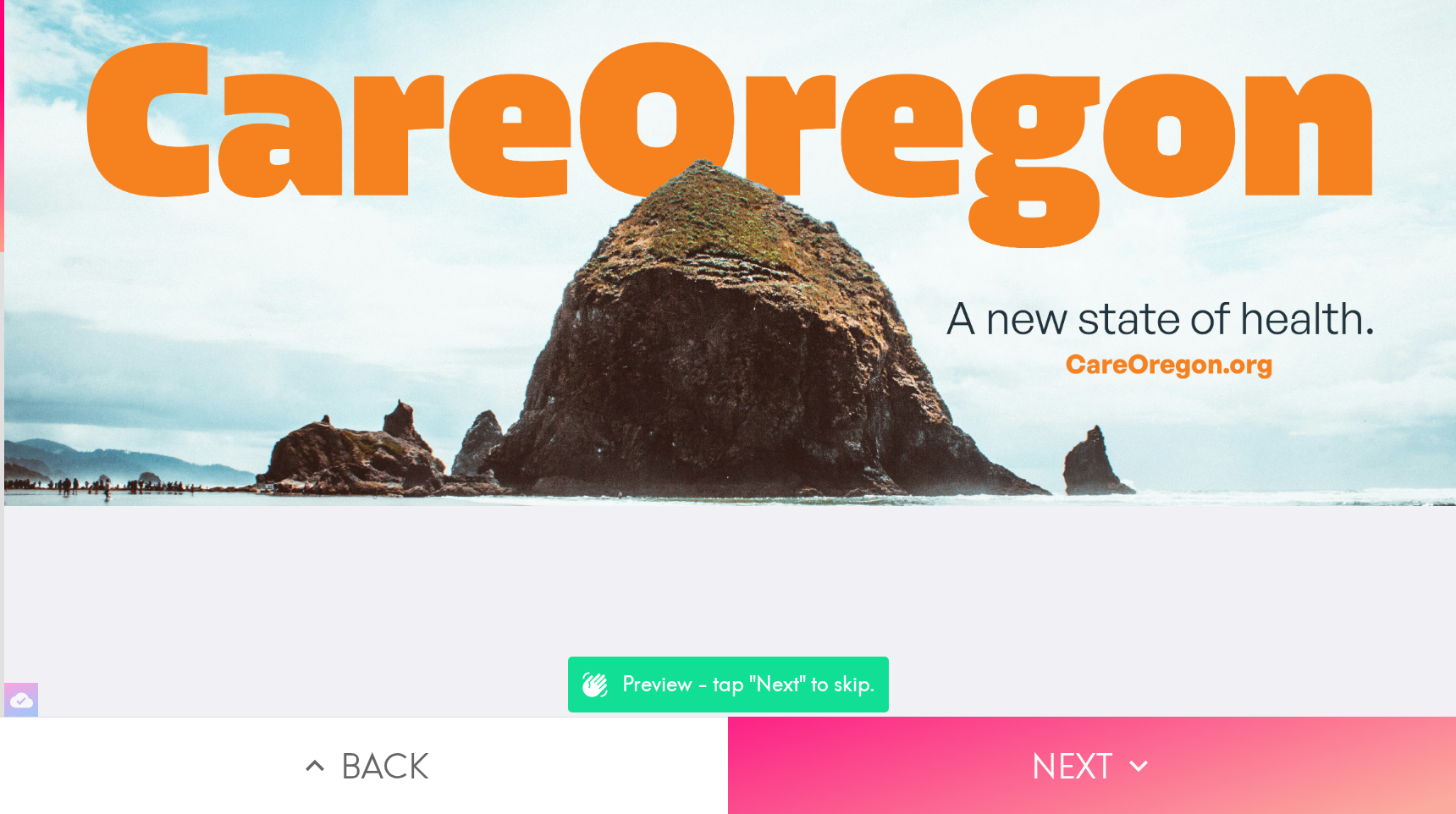 click on "Next" at bounding box center [1092, 765] 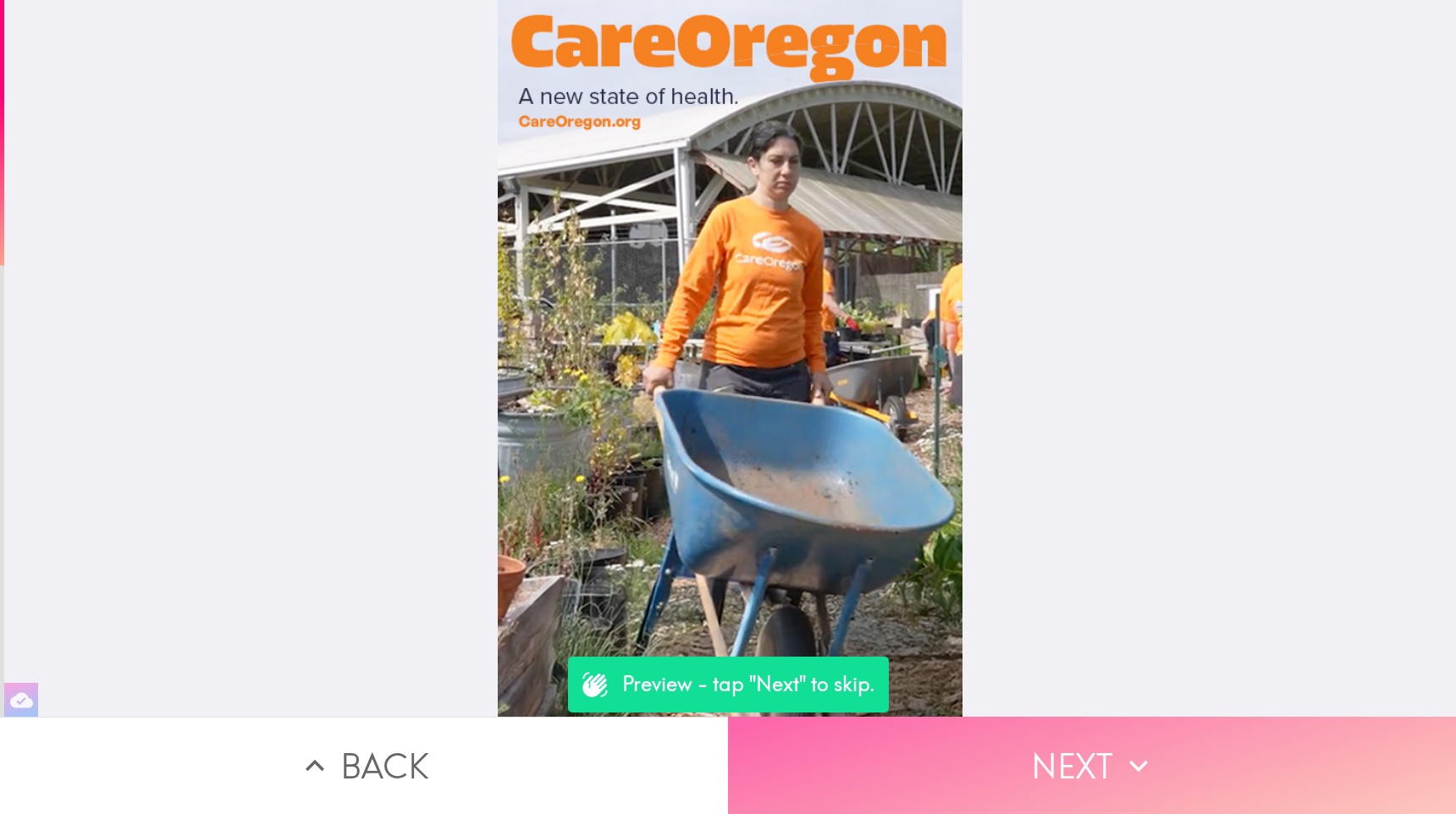 click on "Next" at bounding box center (1092, 765) 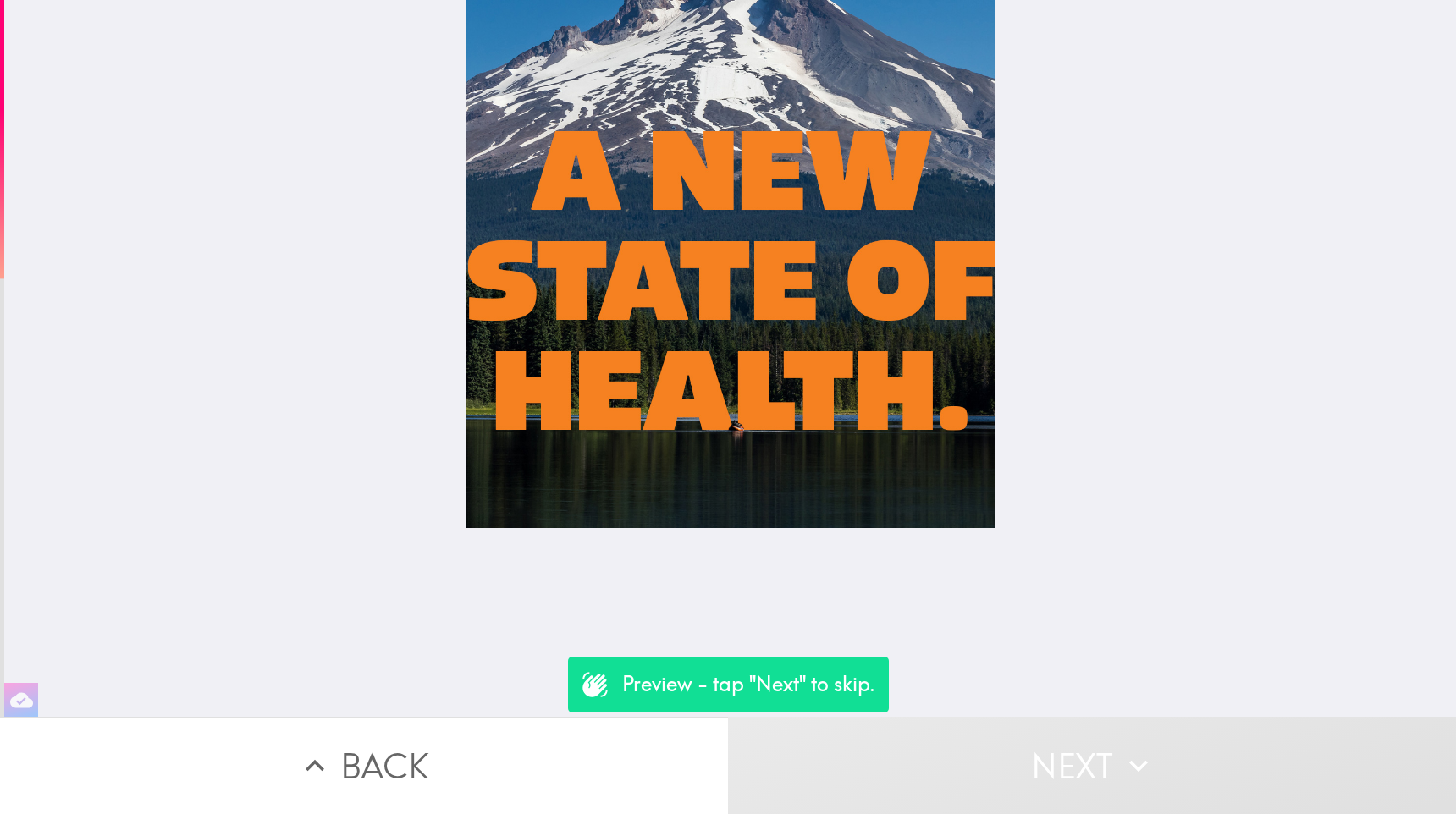 click on "Next" at bounding box center [1092, 765] 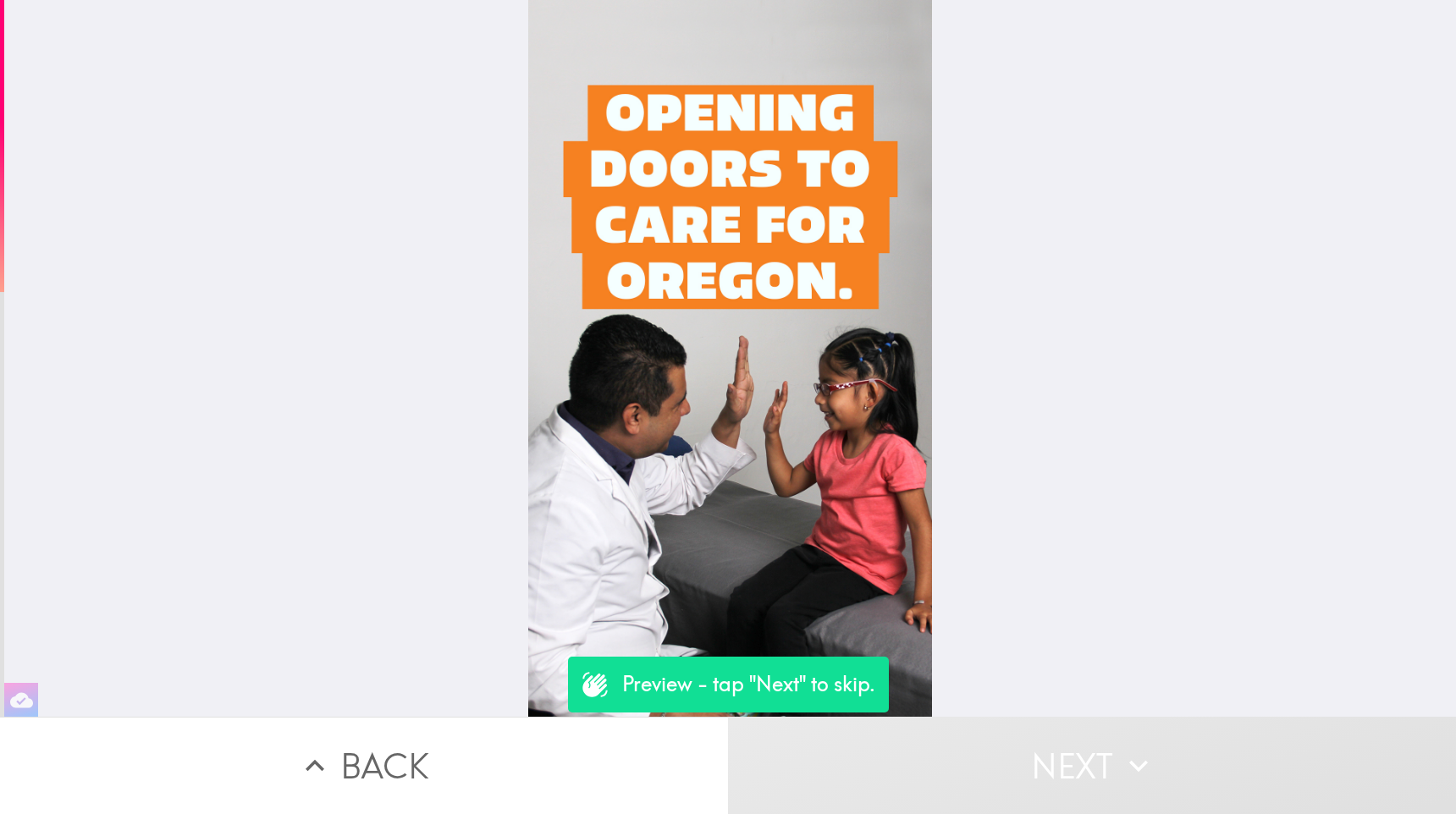 click on "Next" at bounding box center [1092, 765] 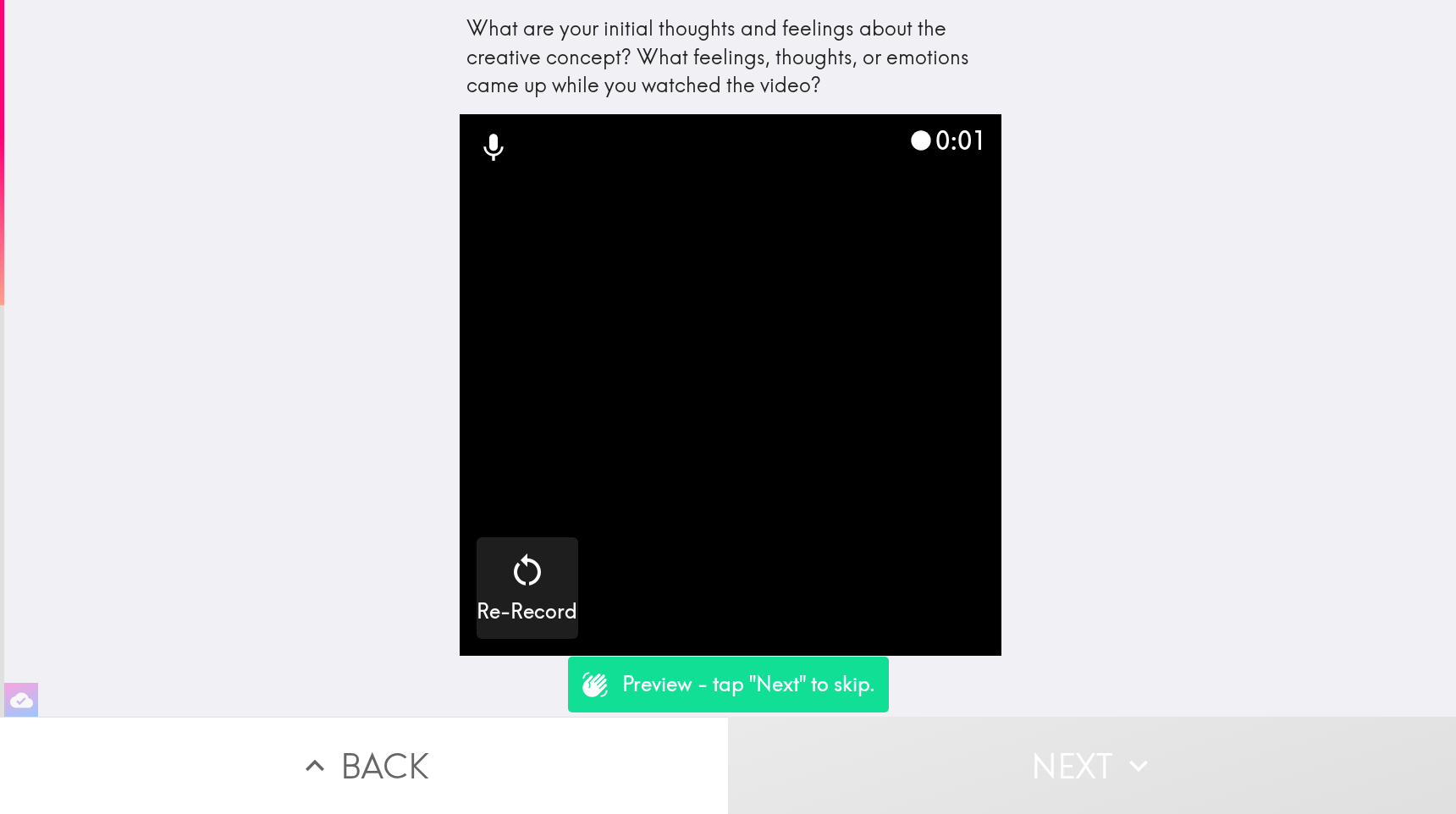click on "Next" at bounding box center [1092, 765] 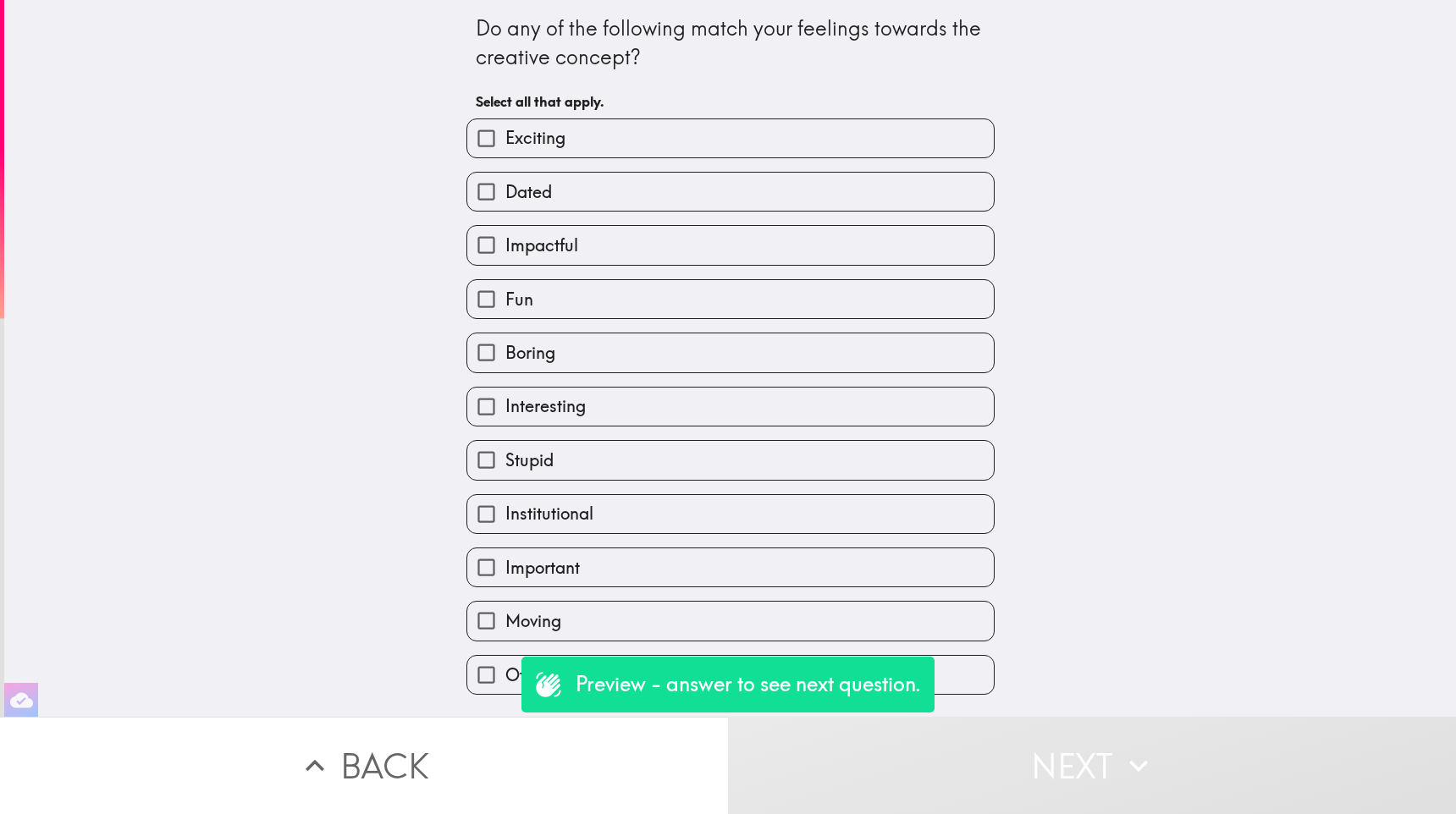 click on "Fun" at bounding box center [486, 299] 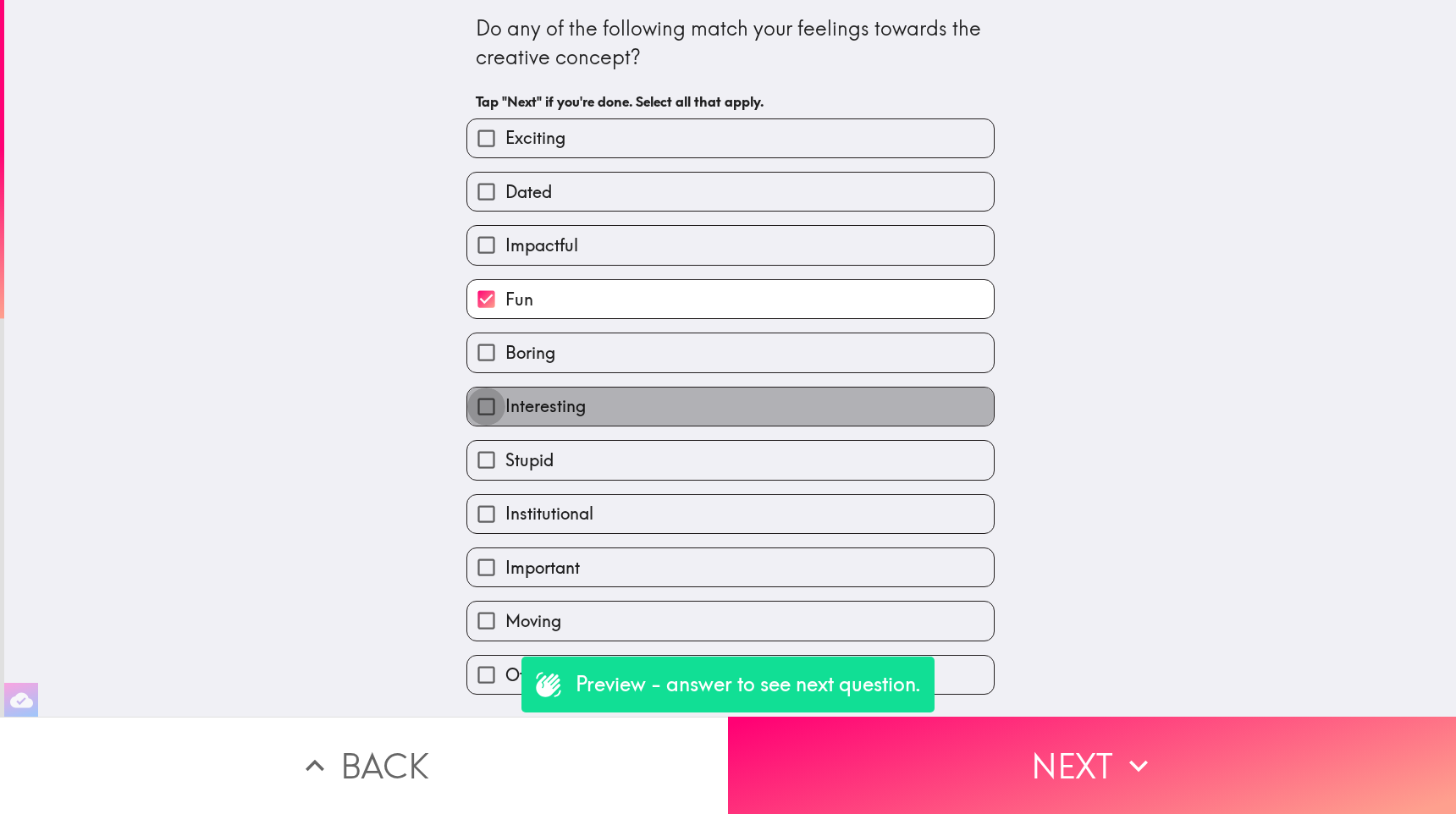 click on "Interesting" at bounding box center [486, 406] 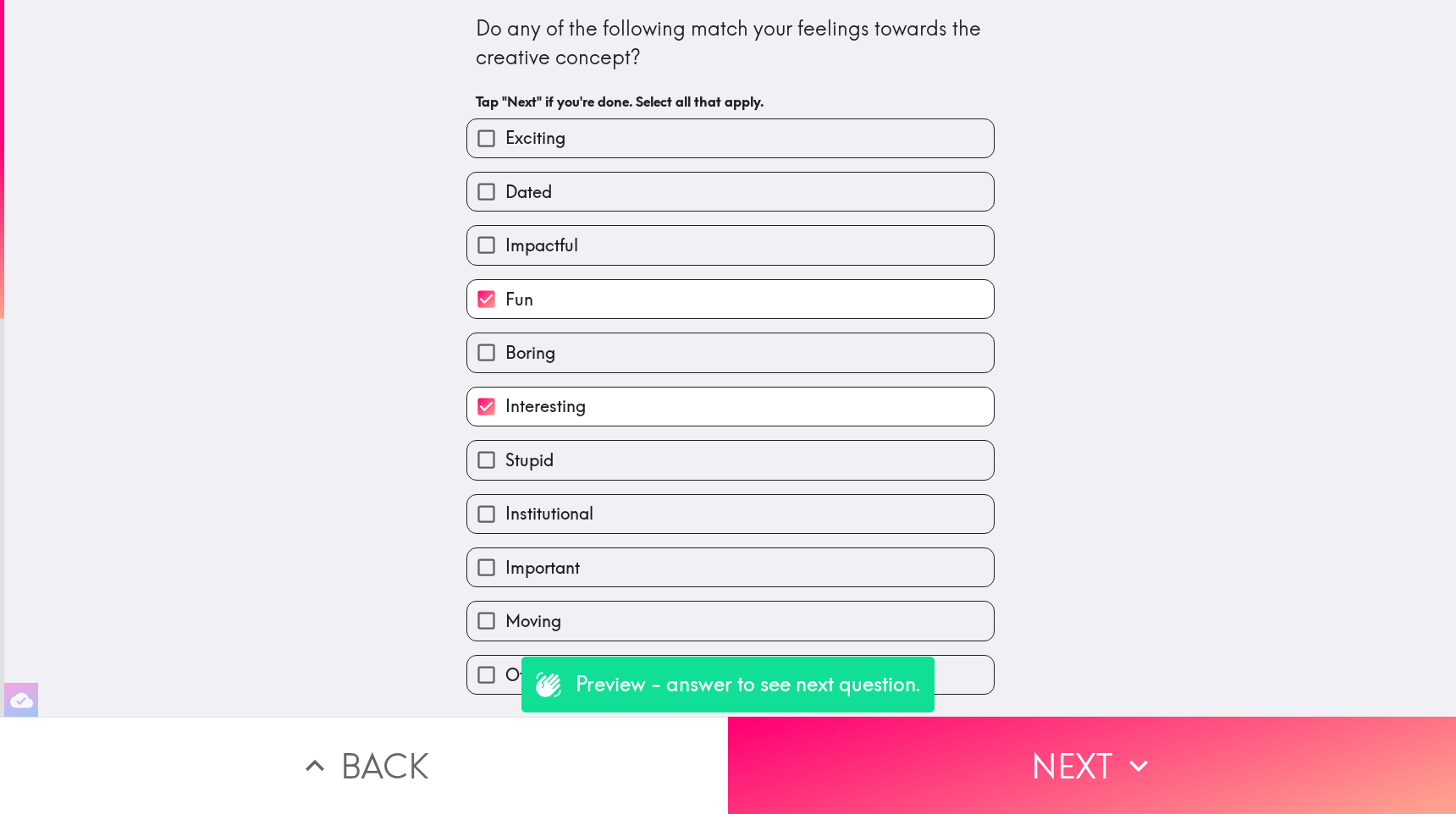 click on "Important" at bounding box center [486, 567] 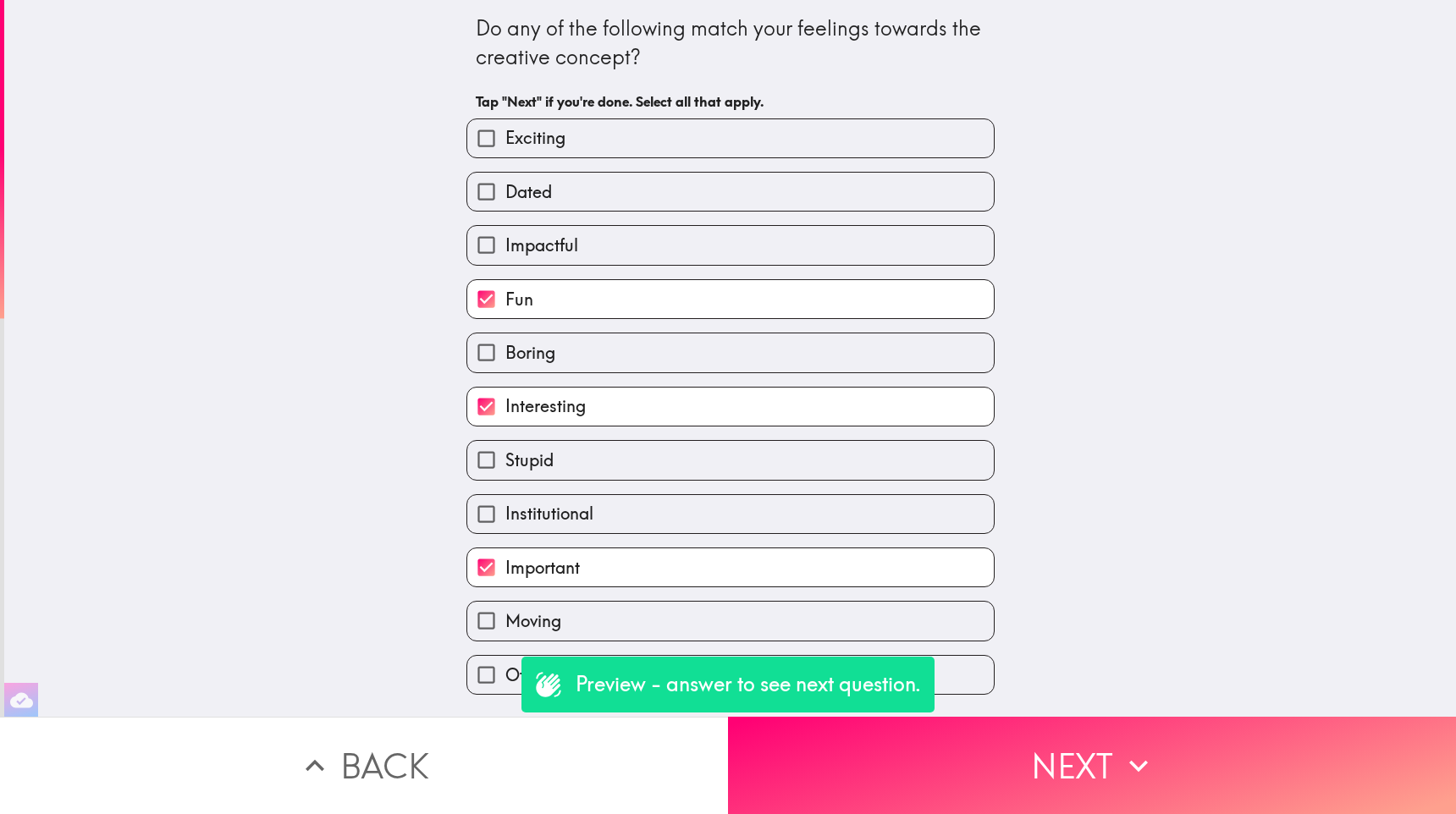 click on "Exciting" at bounding box center (535, 138) 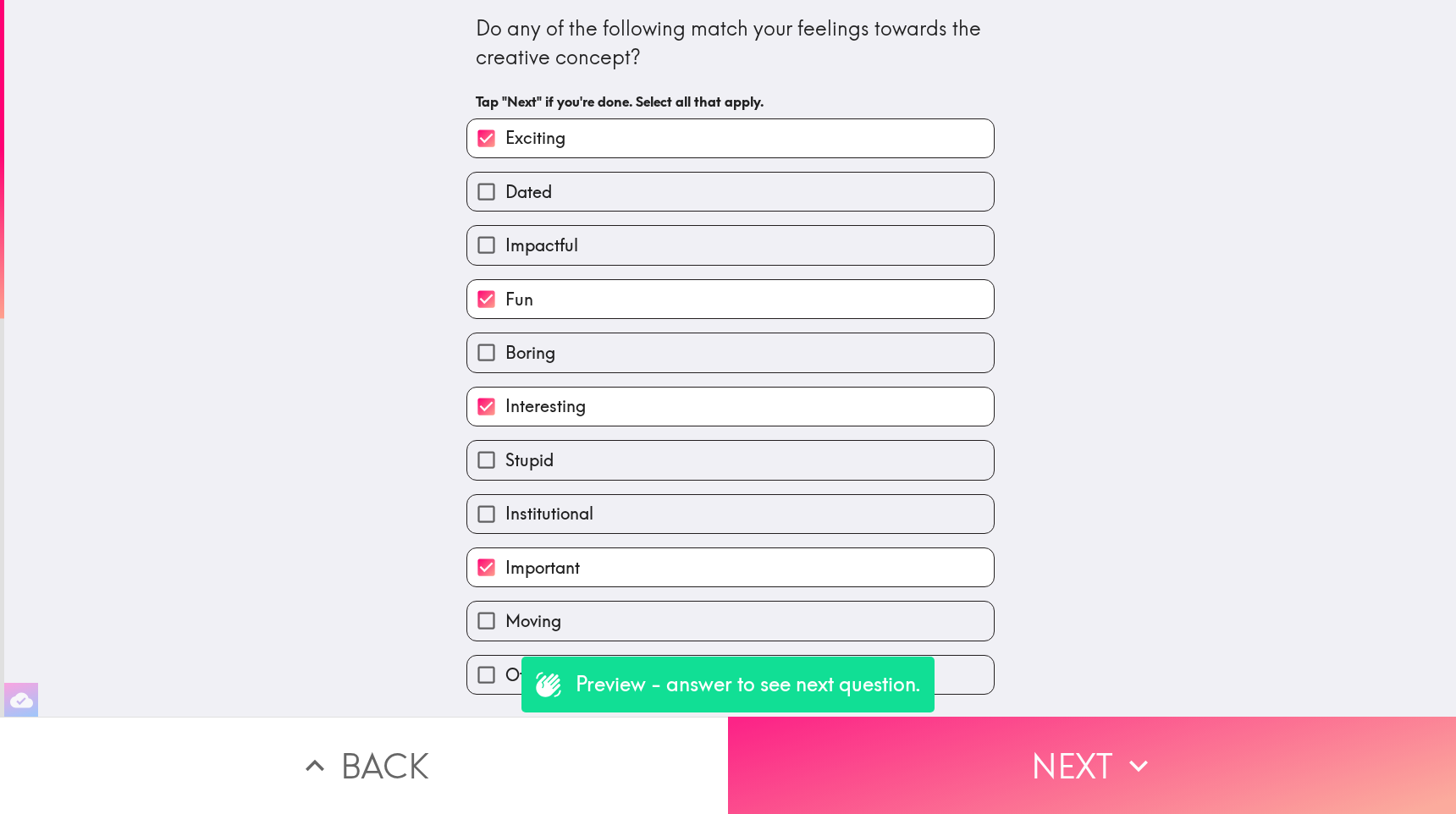 click on "Next" at bounding box center [1092, 765] 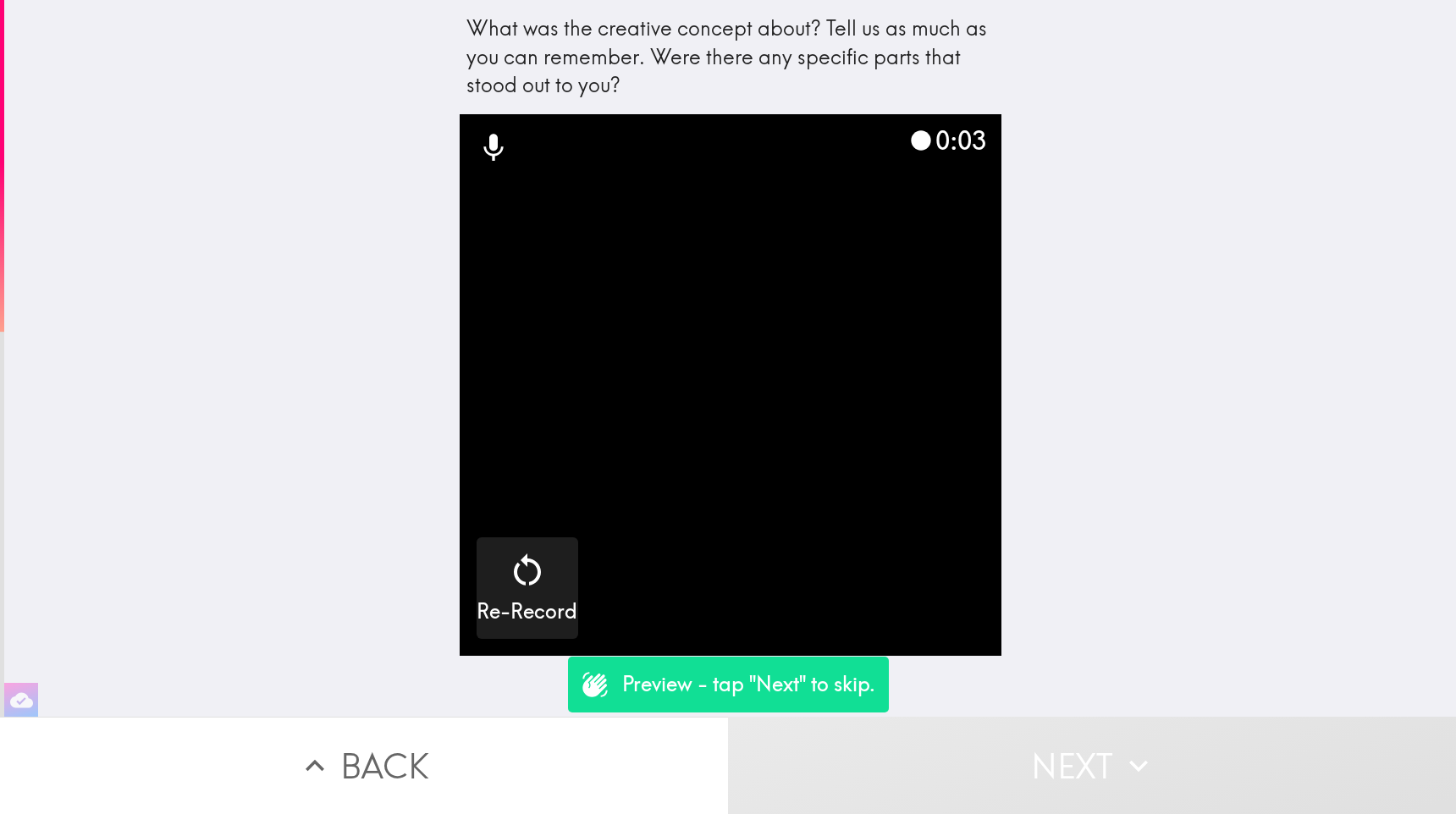 click on "Next" at bounding box center [1092, 765] 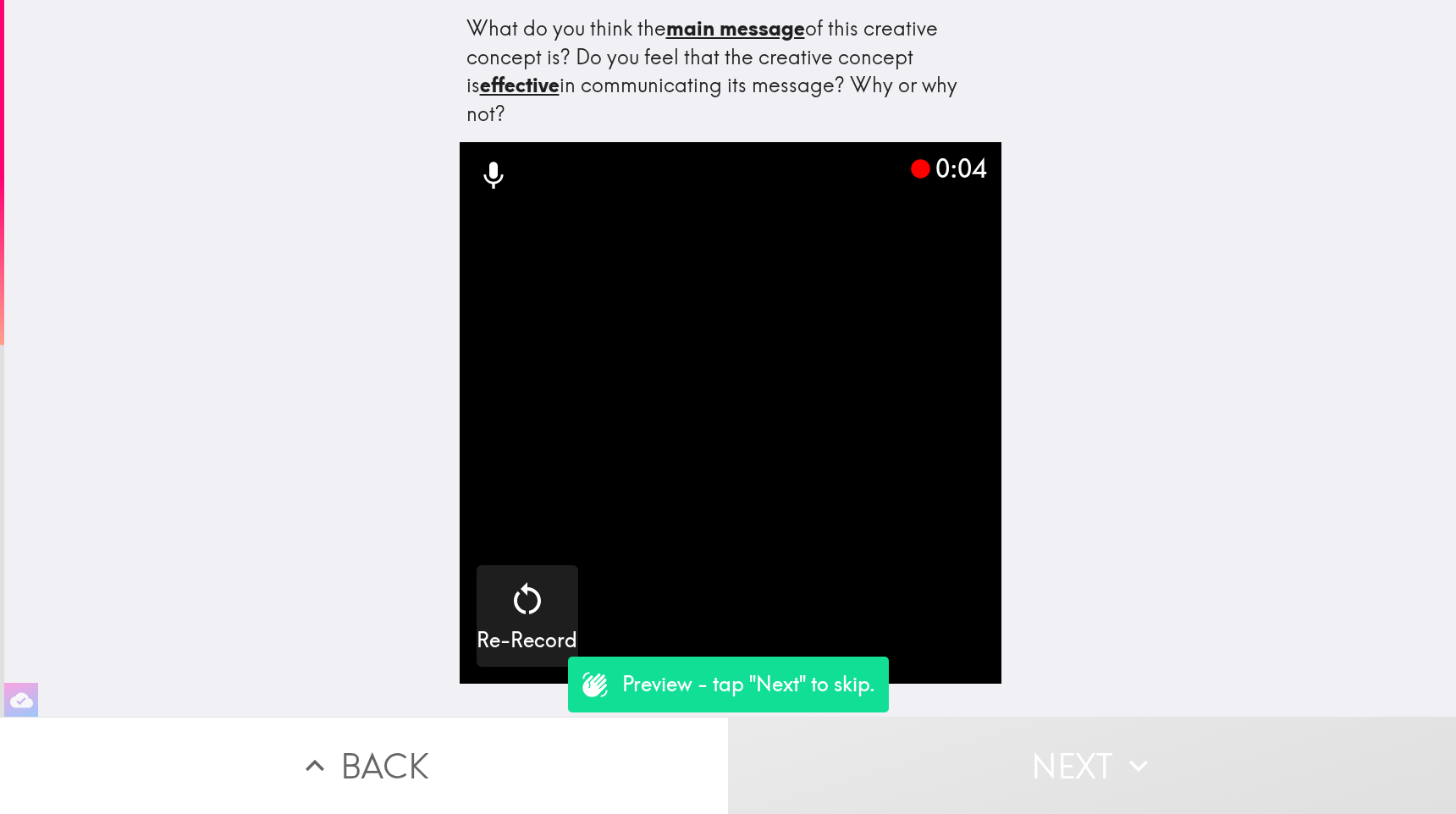 click on "Next" at bounding box center [1092, 765] 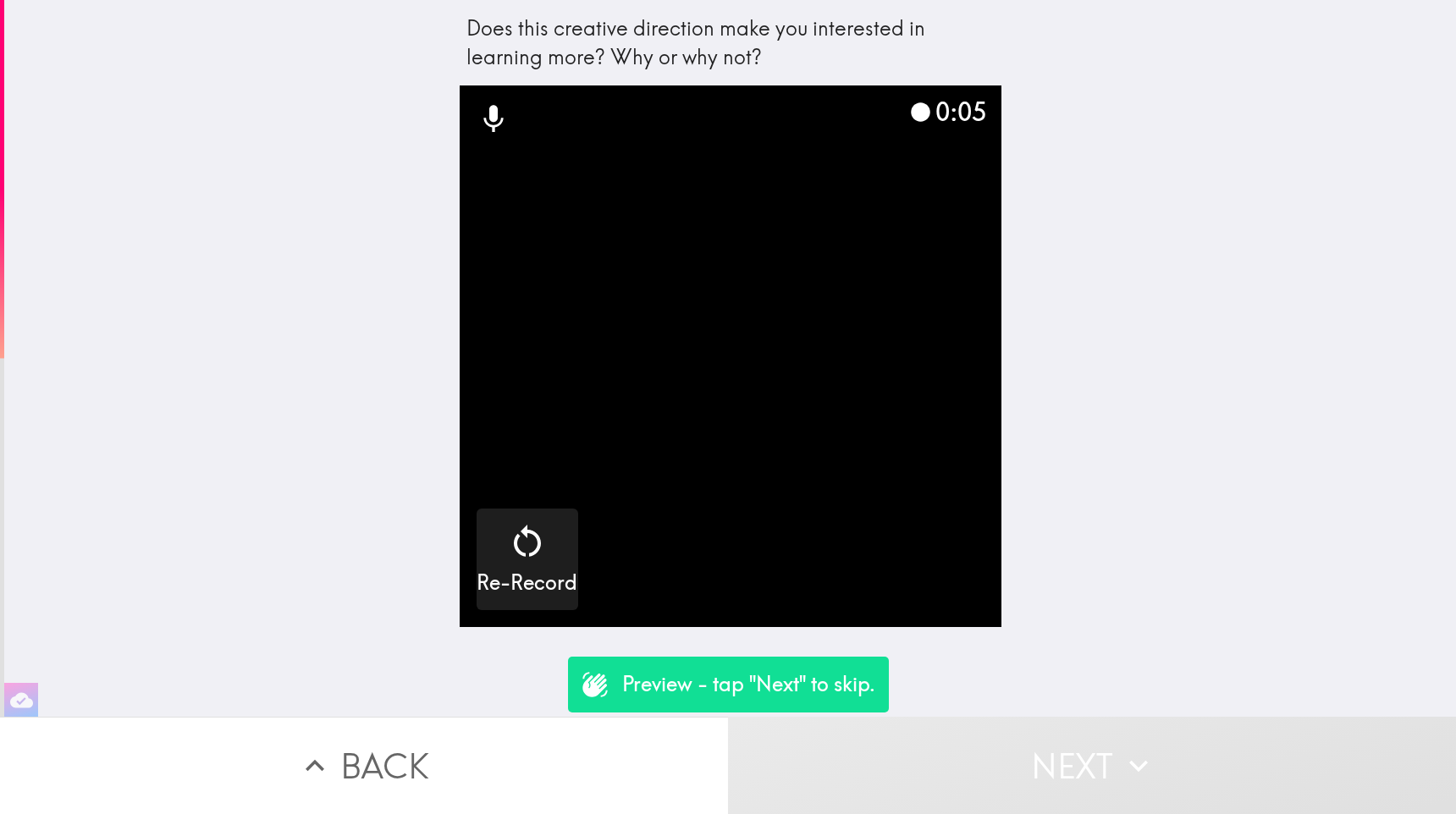 click on "Next" at bounding box center (1092, 765) 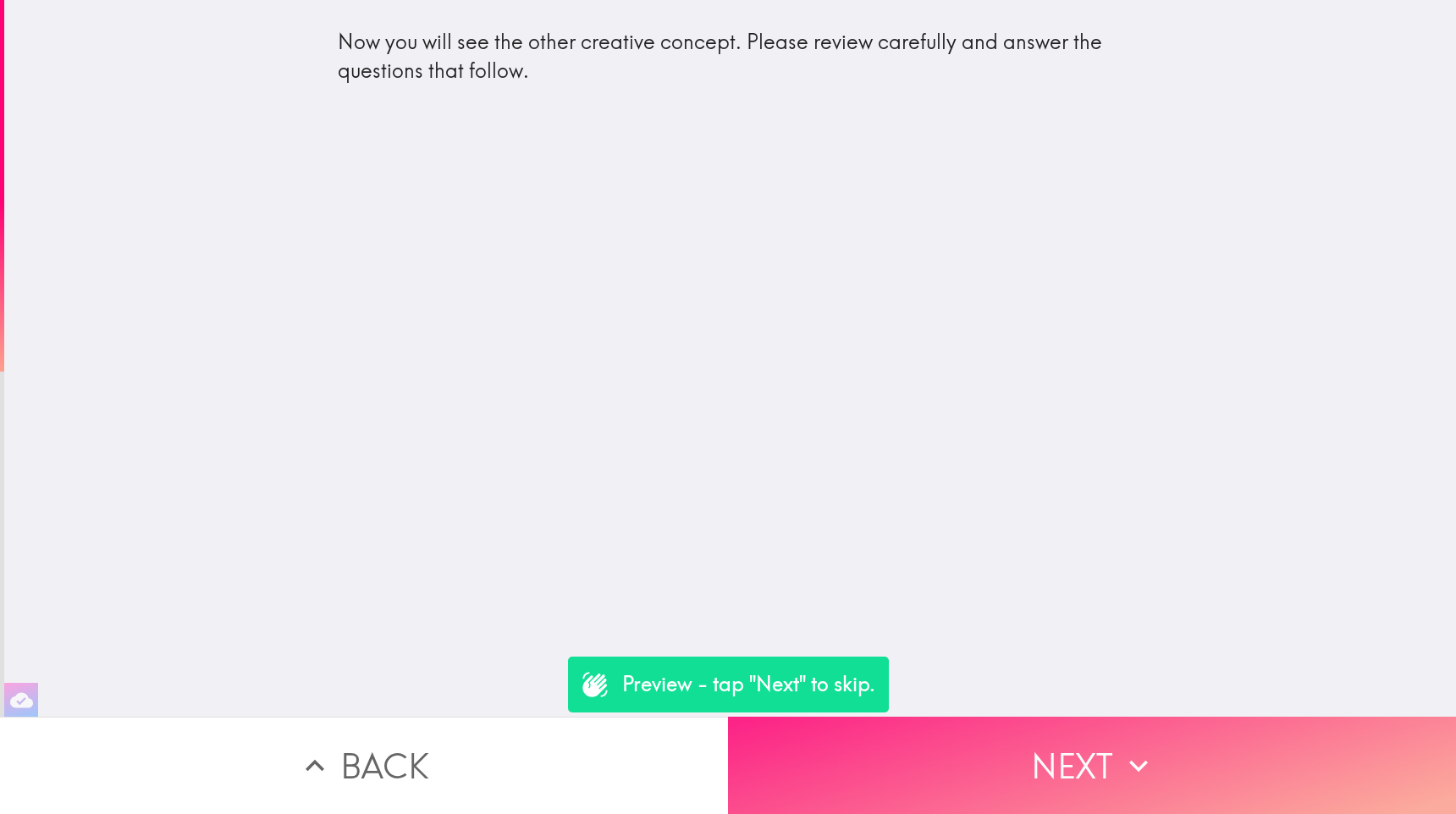 click on "Next" at bounding box center [1092, 765] 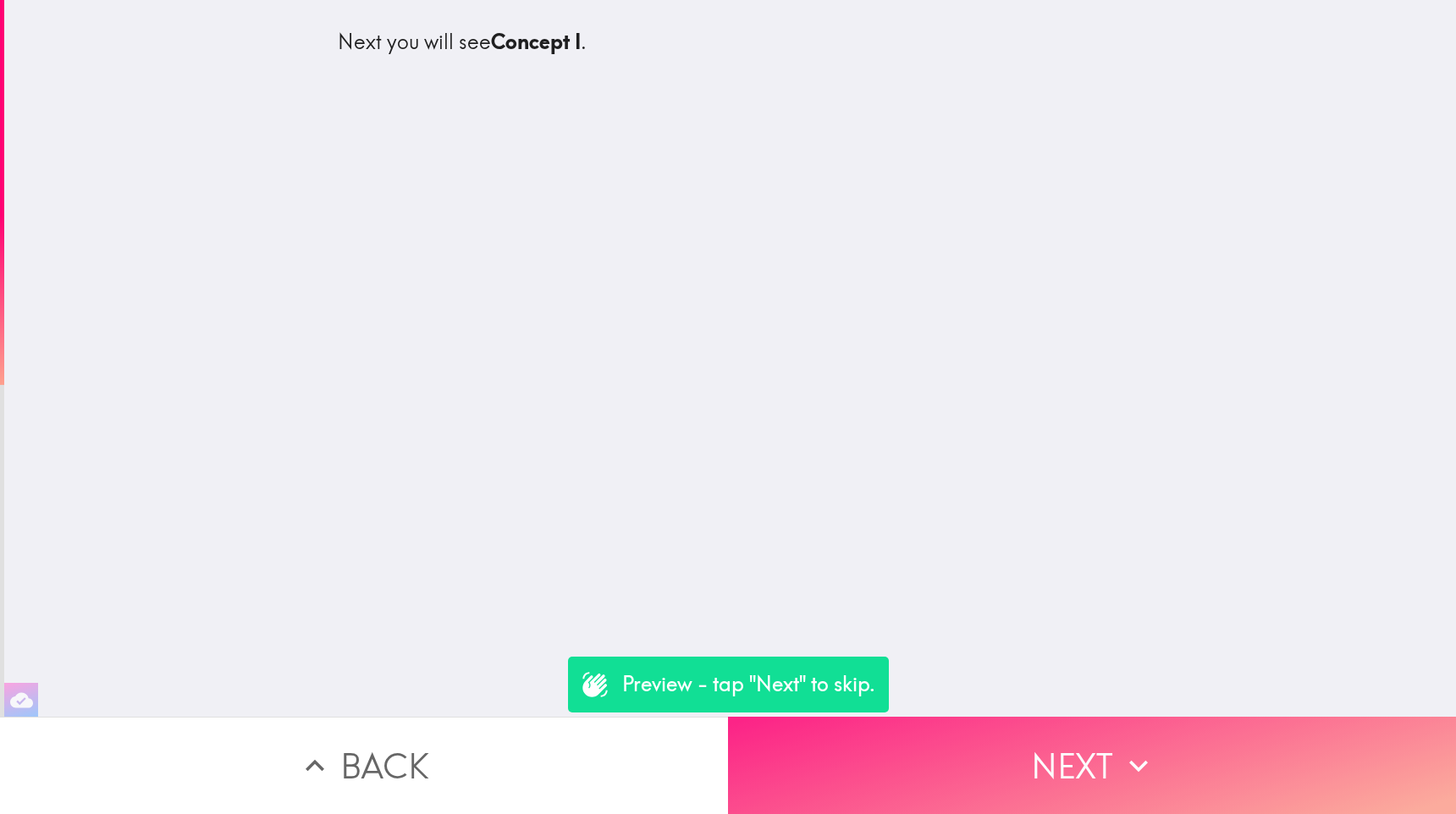 click on "Next" at bounding box center [1092, 765] 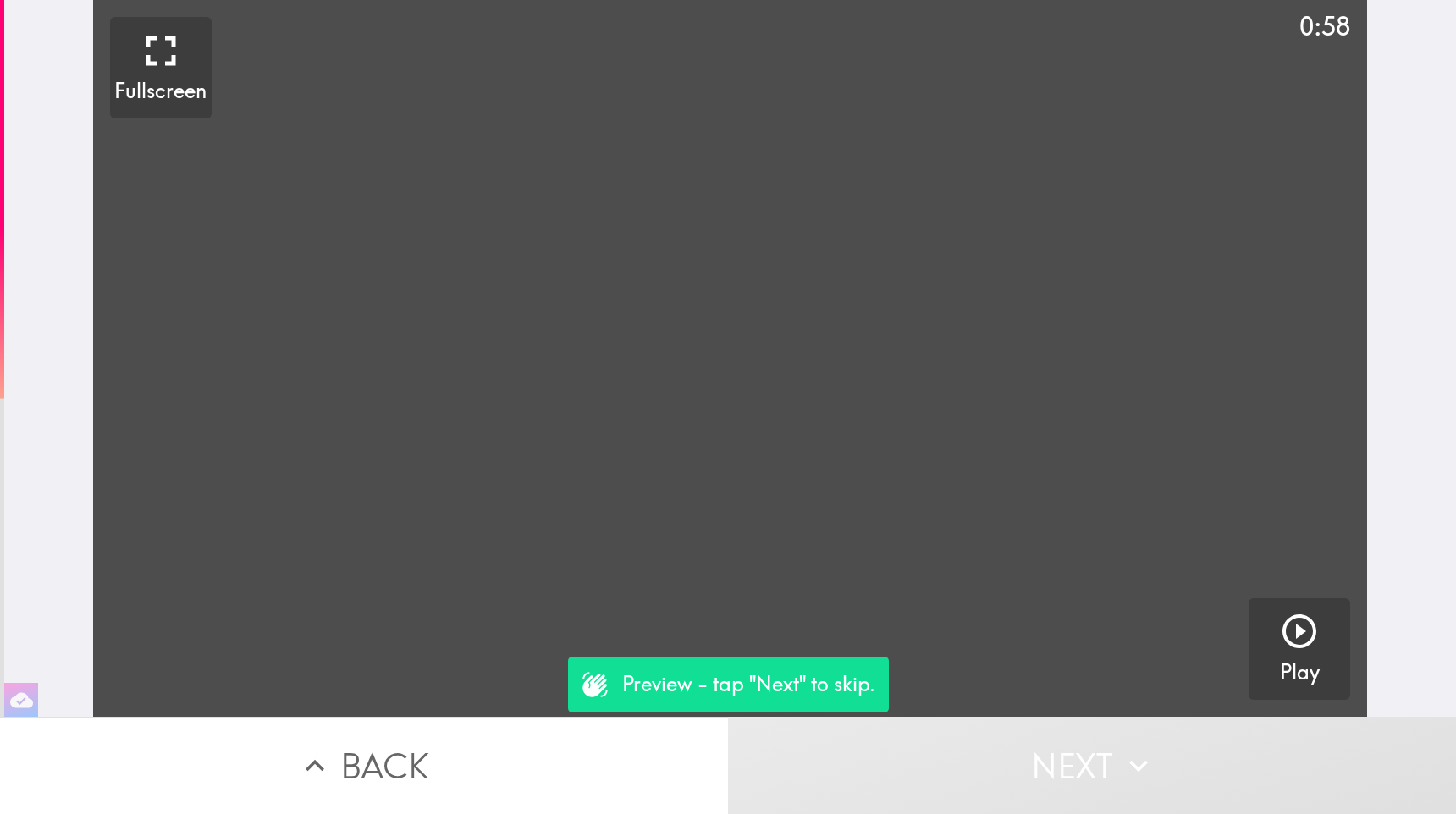 click at bounding box center (731, 358) 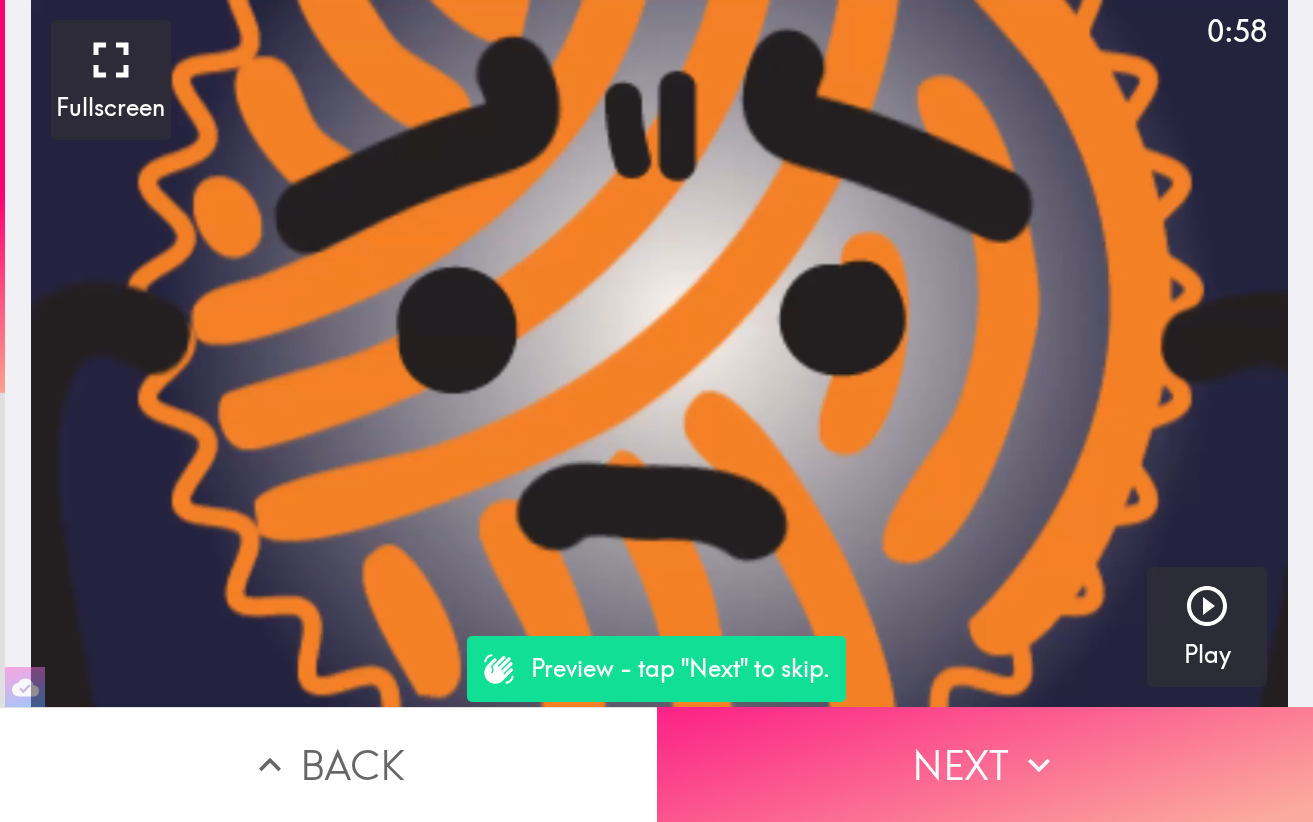 click on "Next" at bounding box center [985, 764] 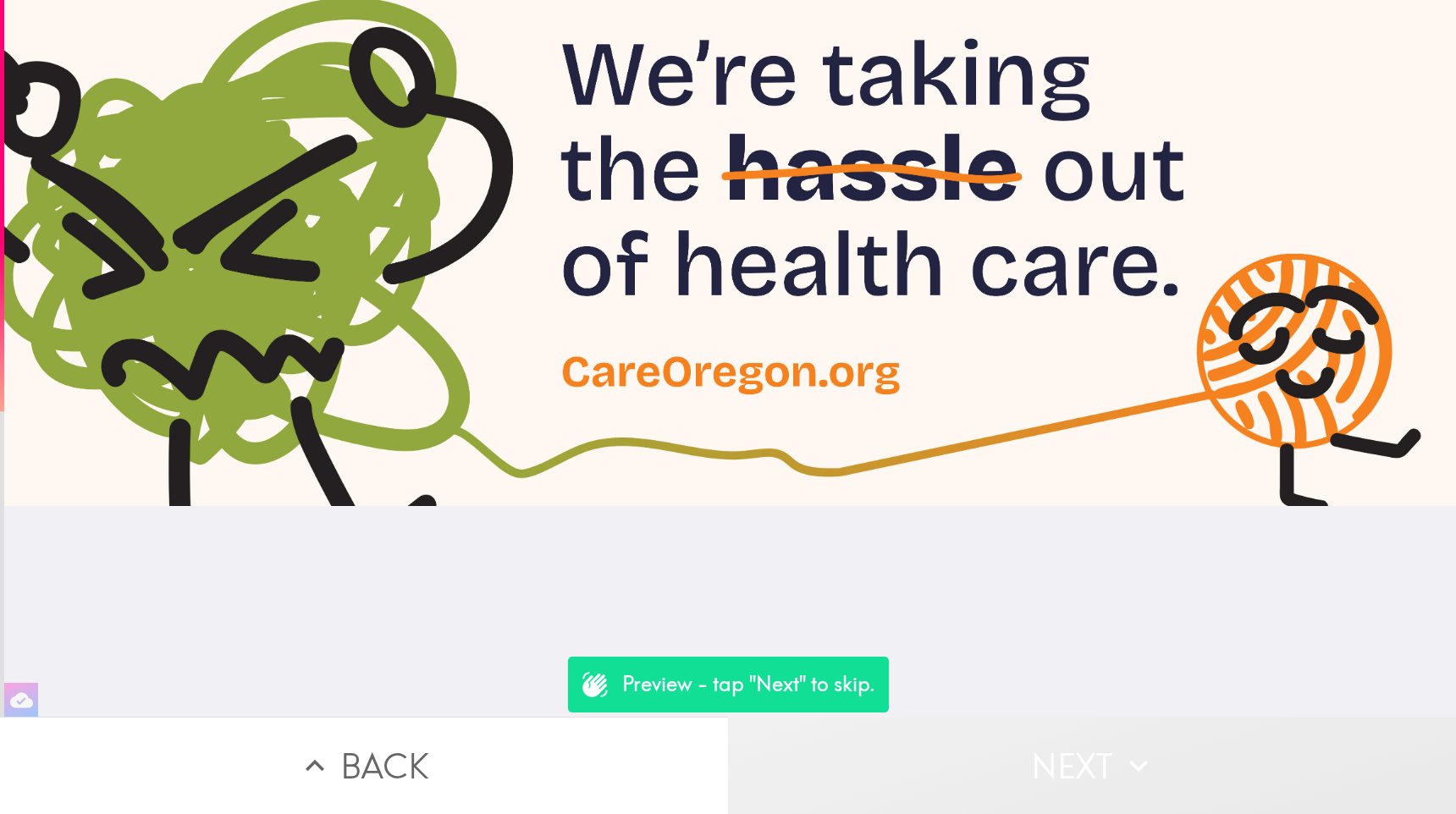 click on "Next" at bounding box center (1092, 765) 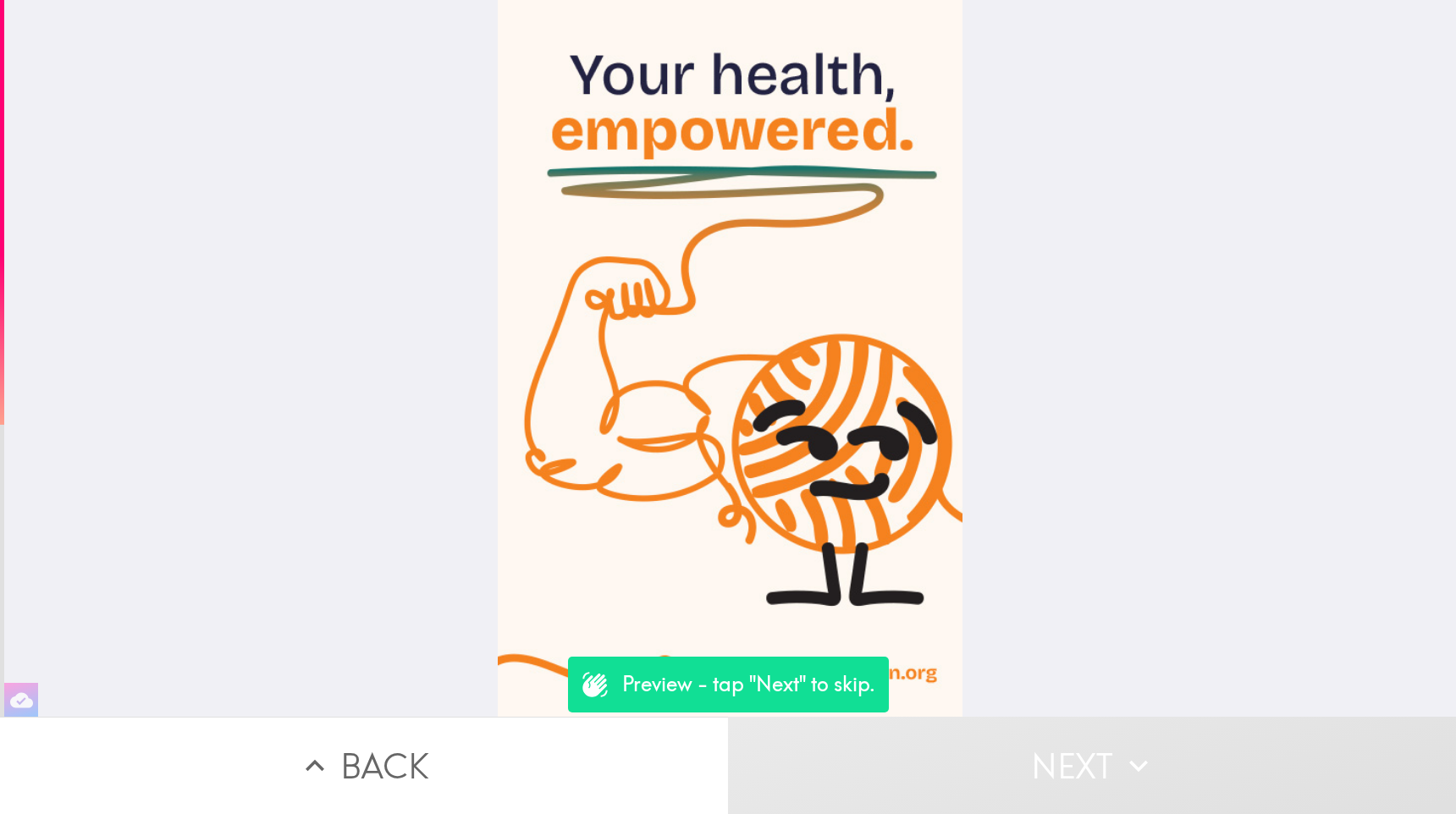 click on "Next" at bounding box center (1092, 765) 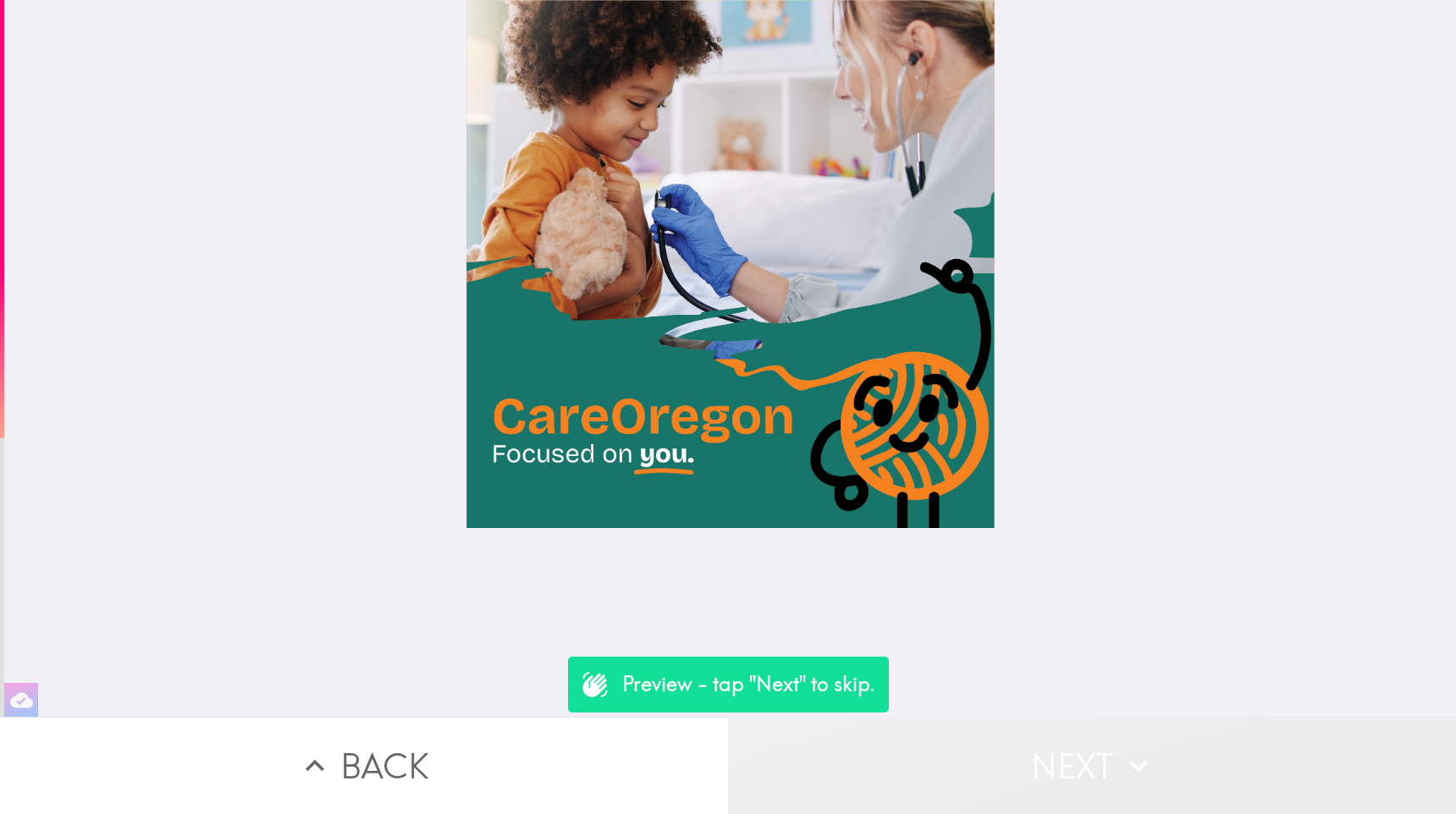 click on "Next" at bounding box center (1092, 765) 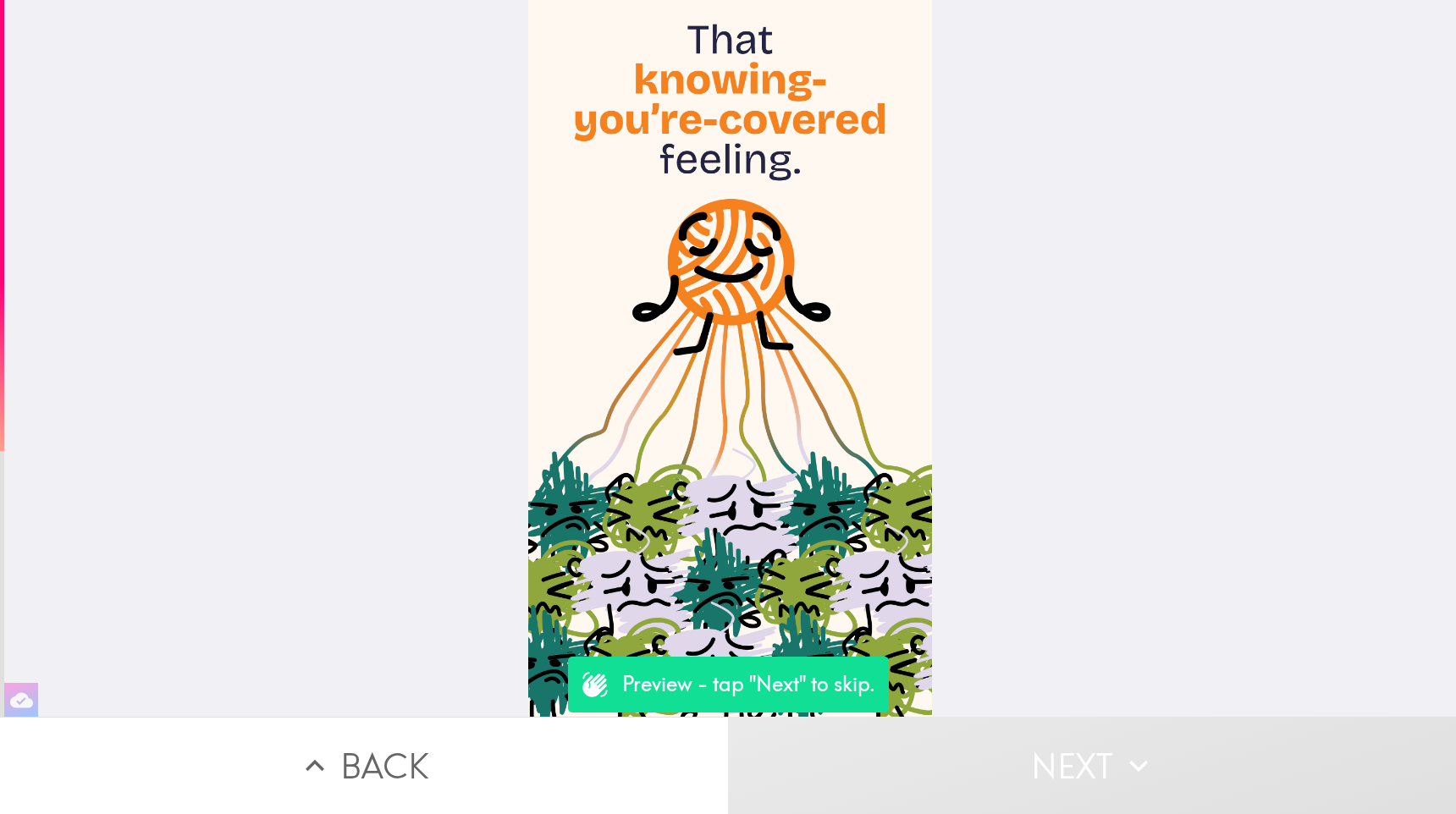 click on "Next" at bounding box center [1092, 765] 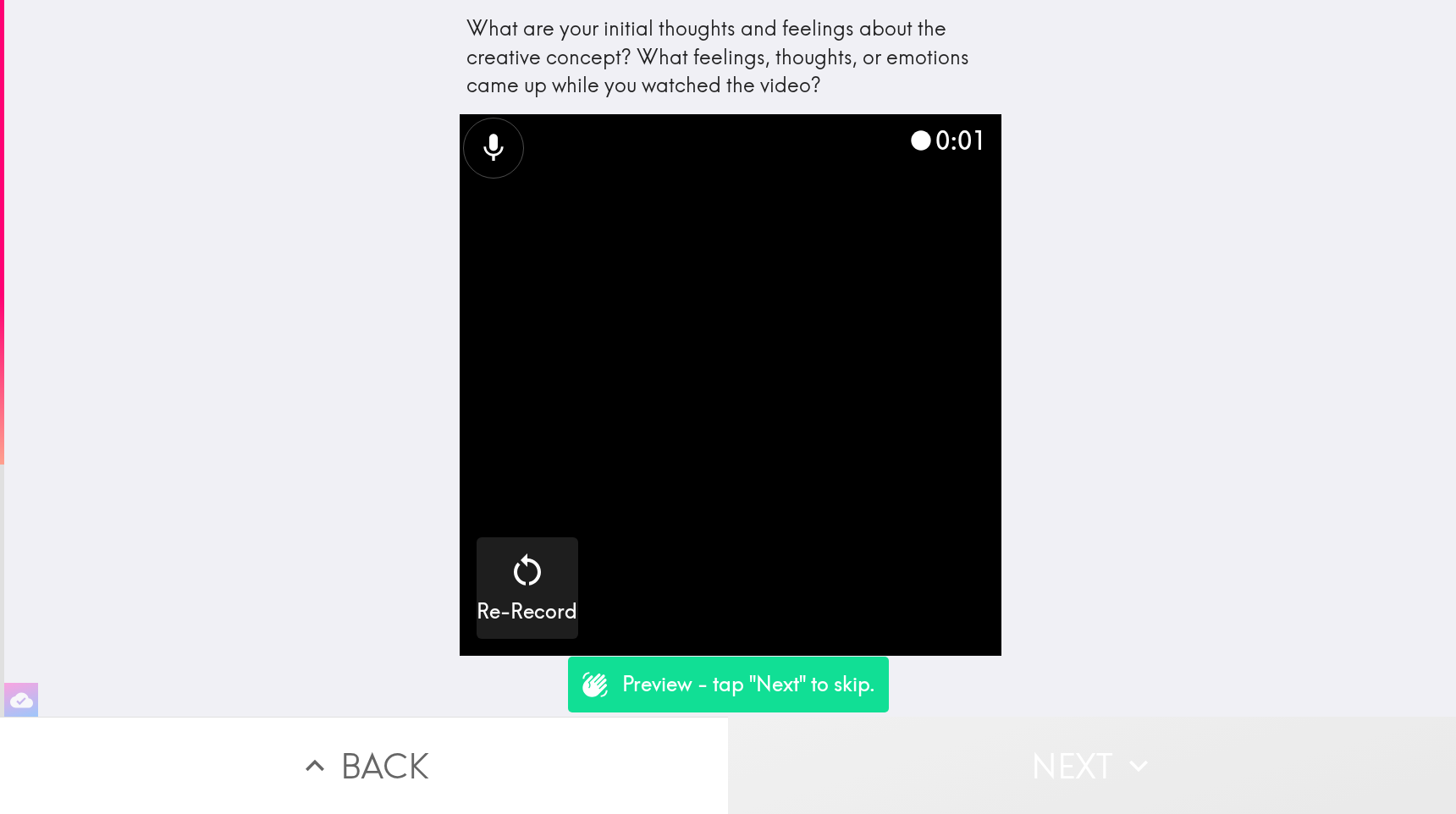 click on "Next" at bounding box center [1092, 765] 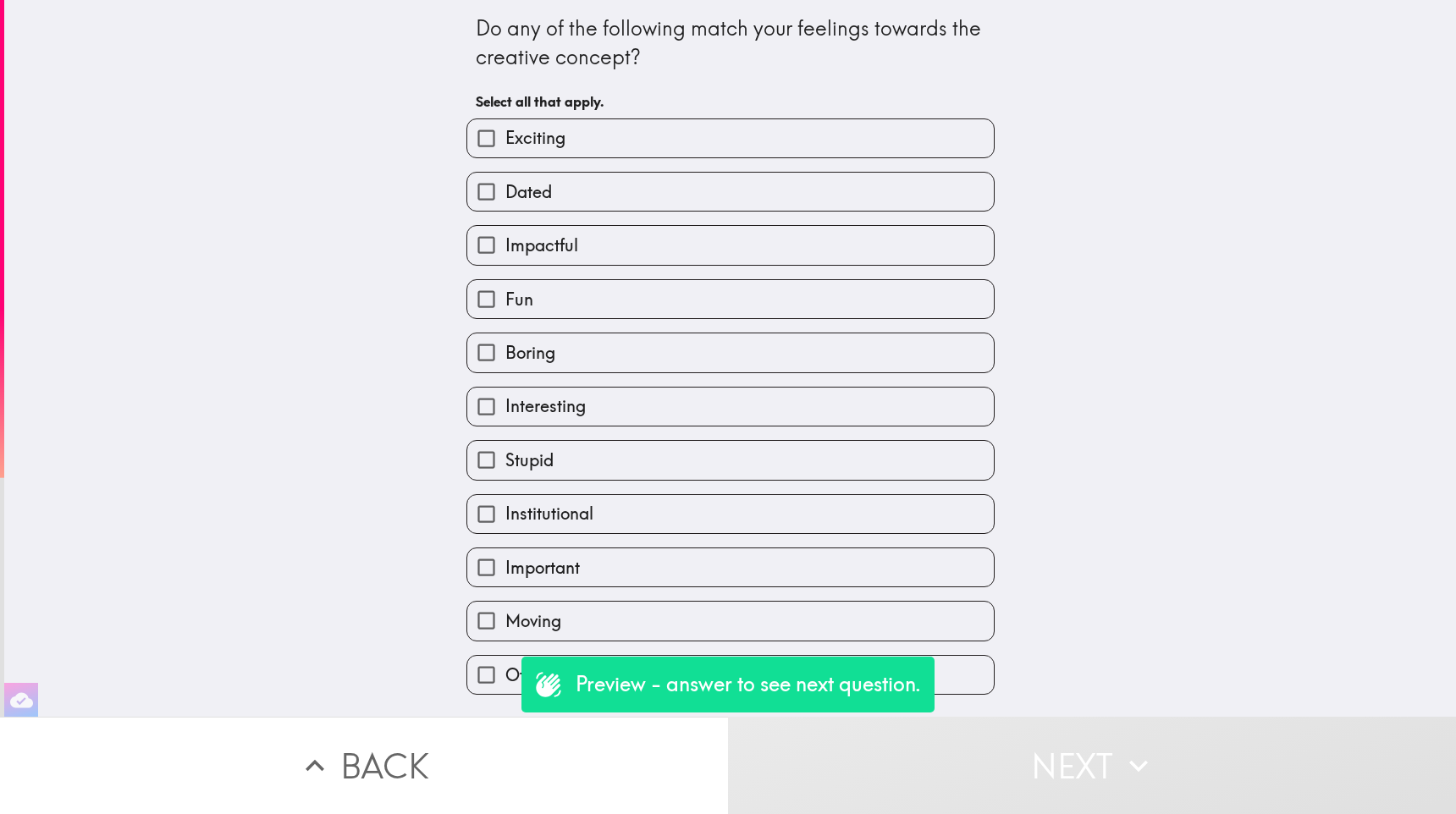 click on "Fun" at bounding box center [731, 299] 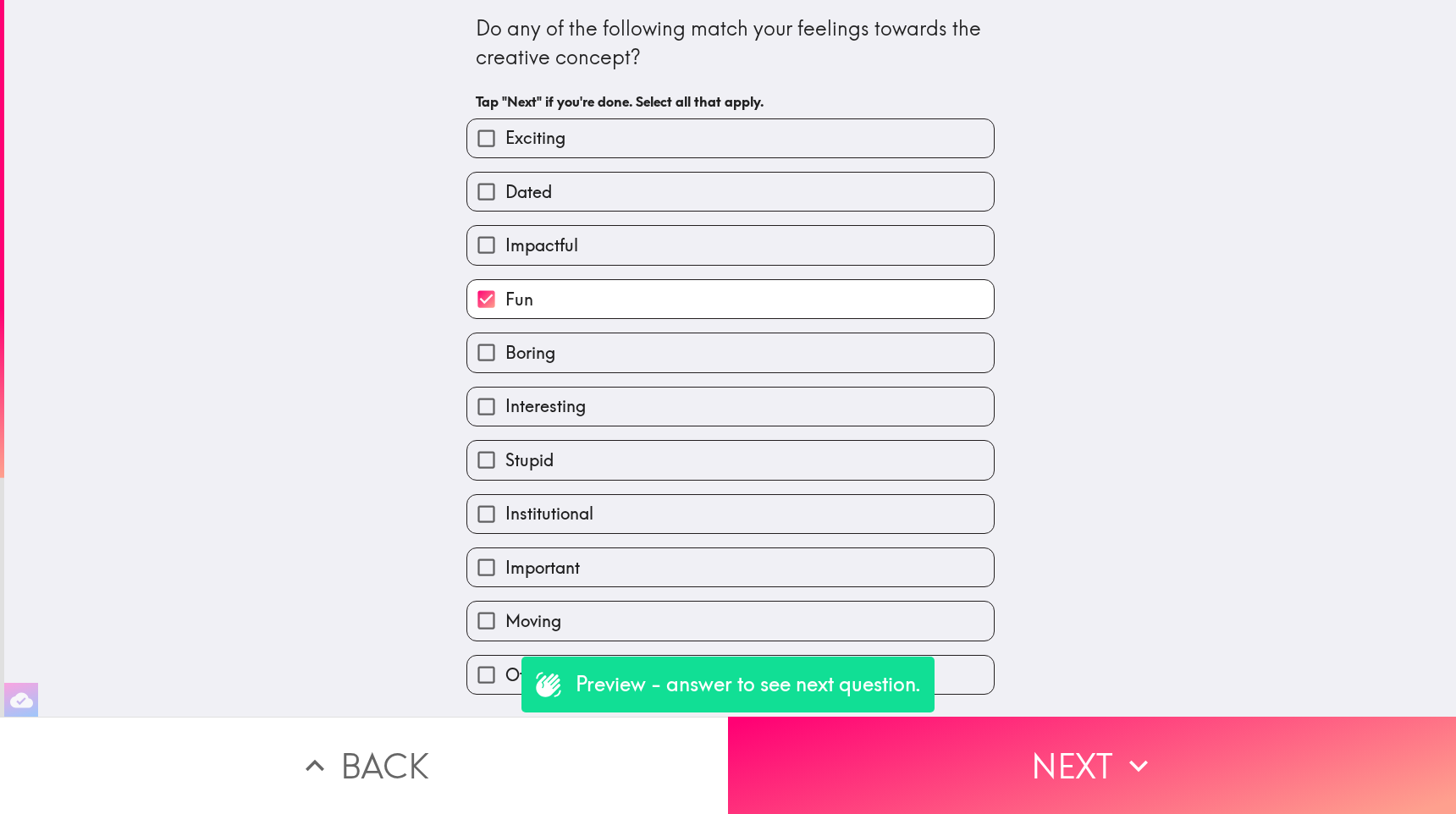 click on "Moving" at bounding box center (486, 620) 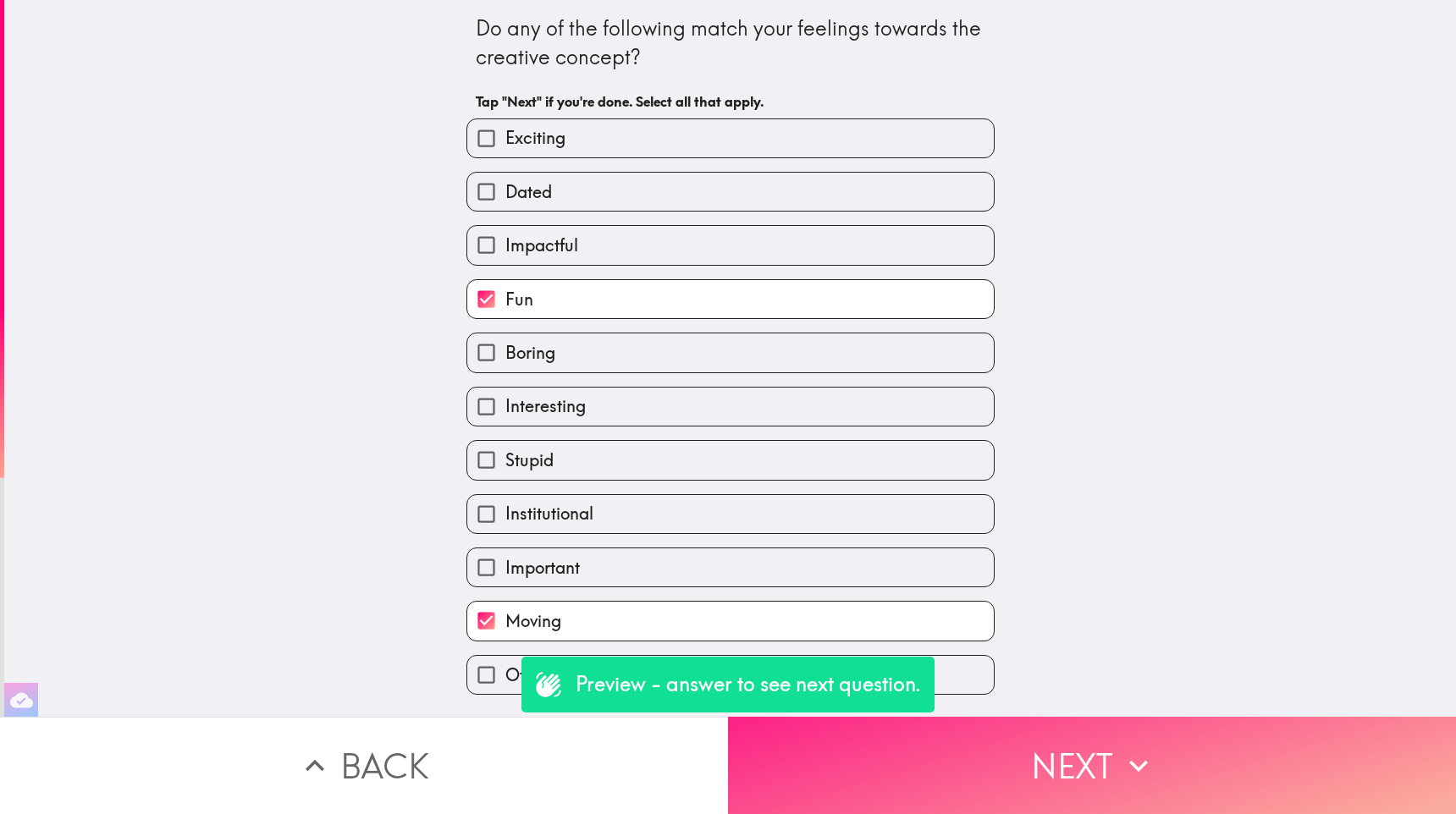 click on "Next" at bounding box center [1092, 765] 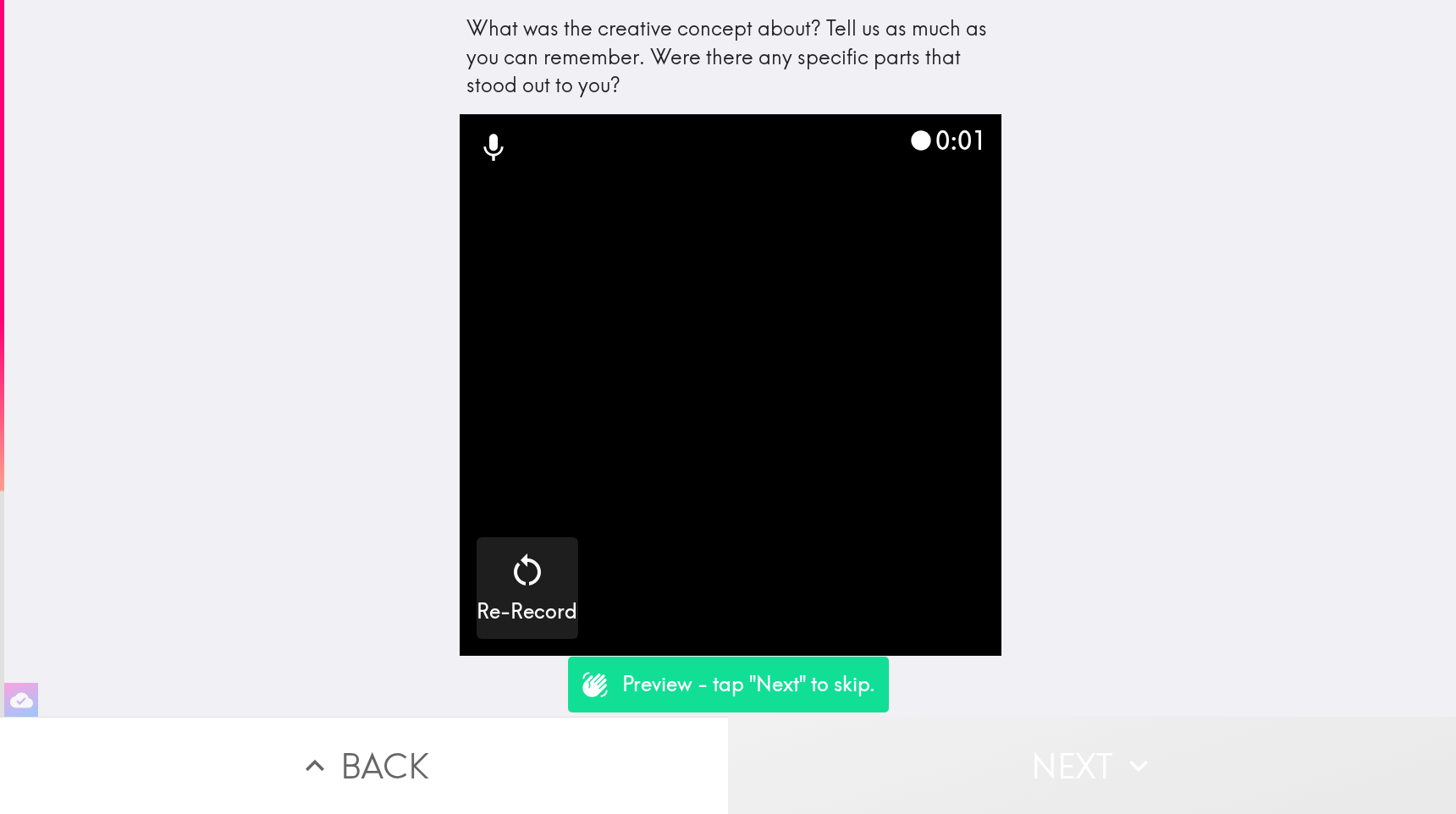 click on "Next" at bounding box center [1092, 765] 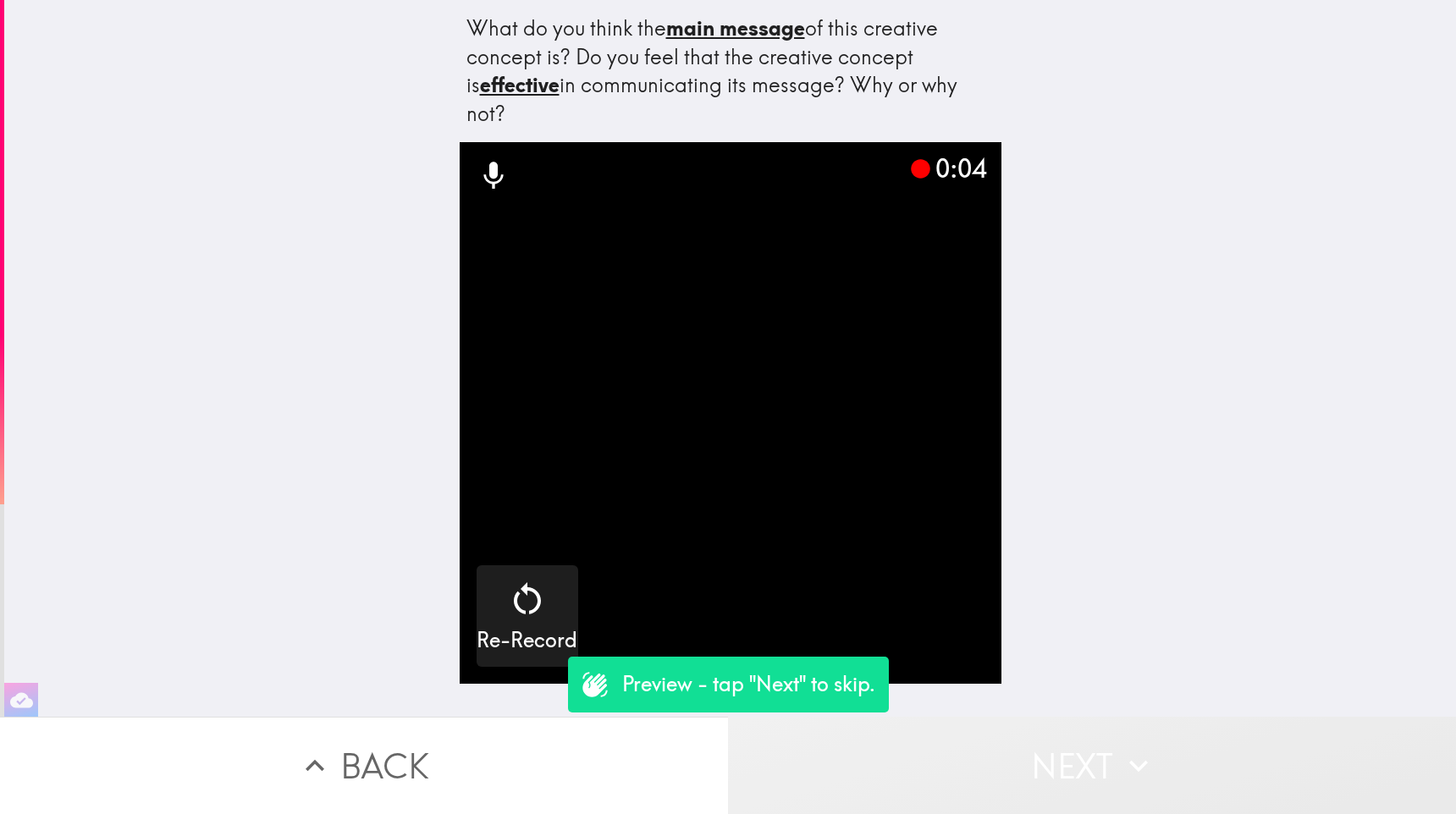 click on "Next" at bounding box center [1092, 765] 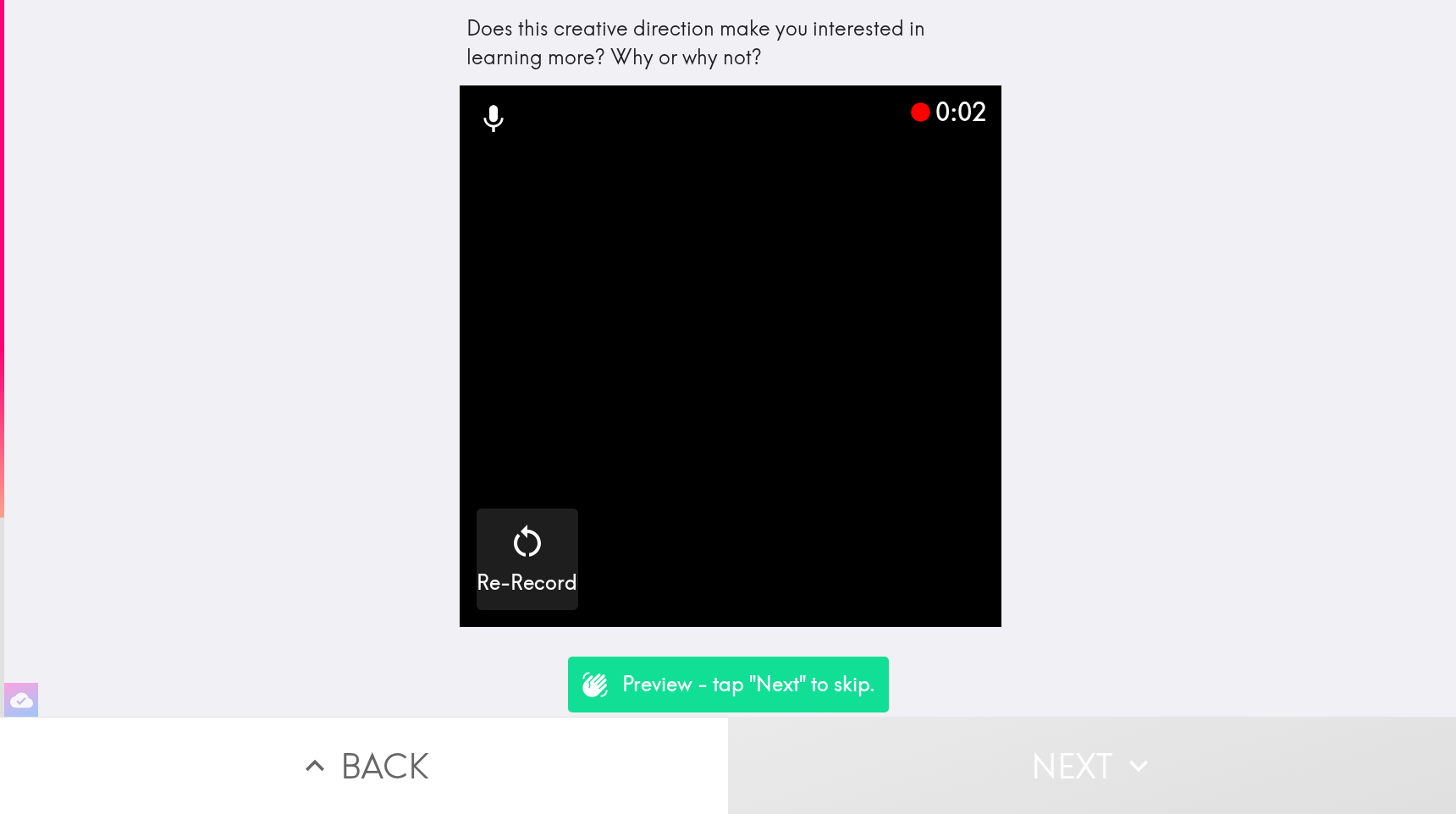 click on "Next" at bounding box center (1092, 765) 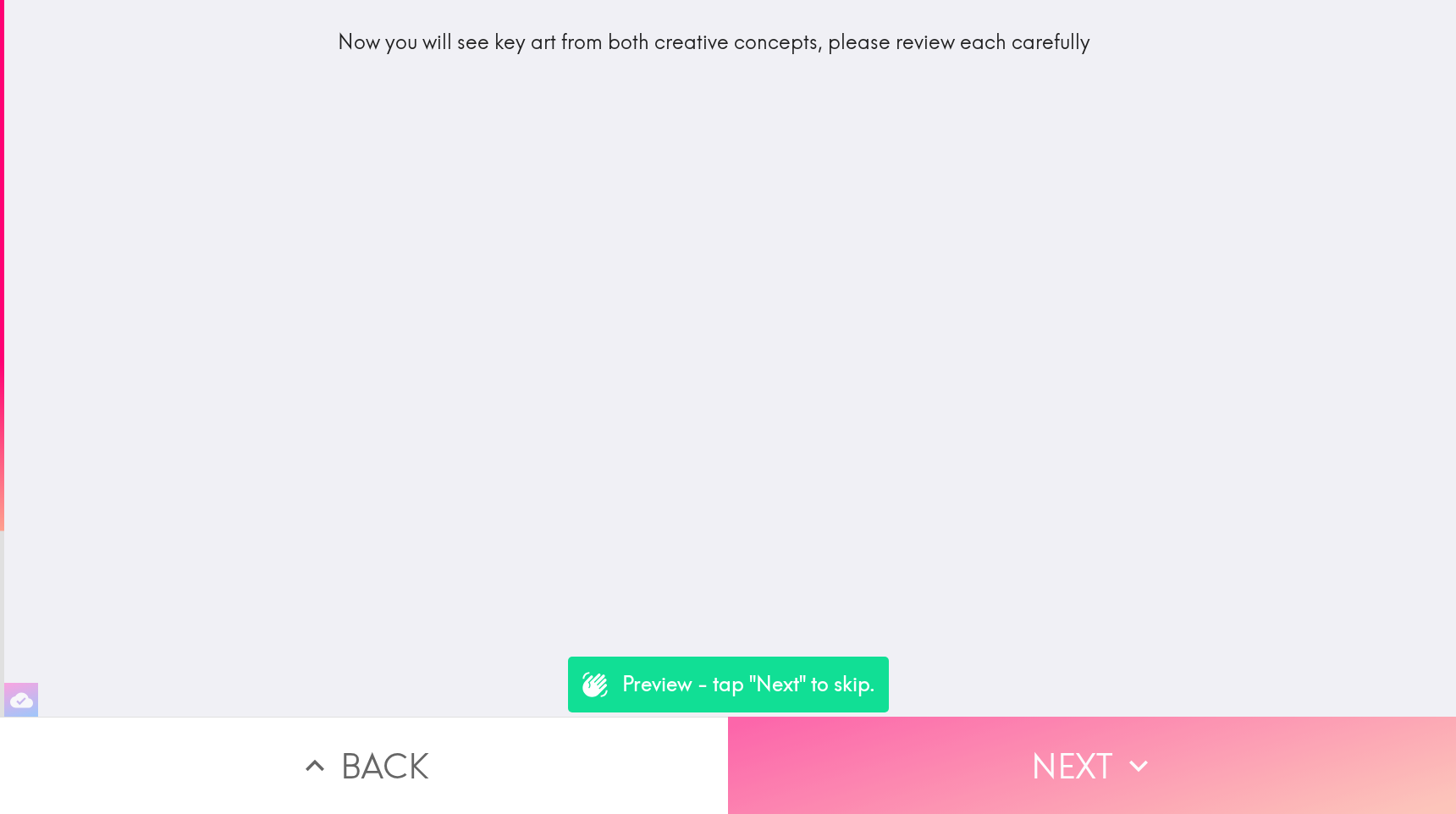 click on "Next" at bounding box center (1092, 765) 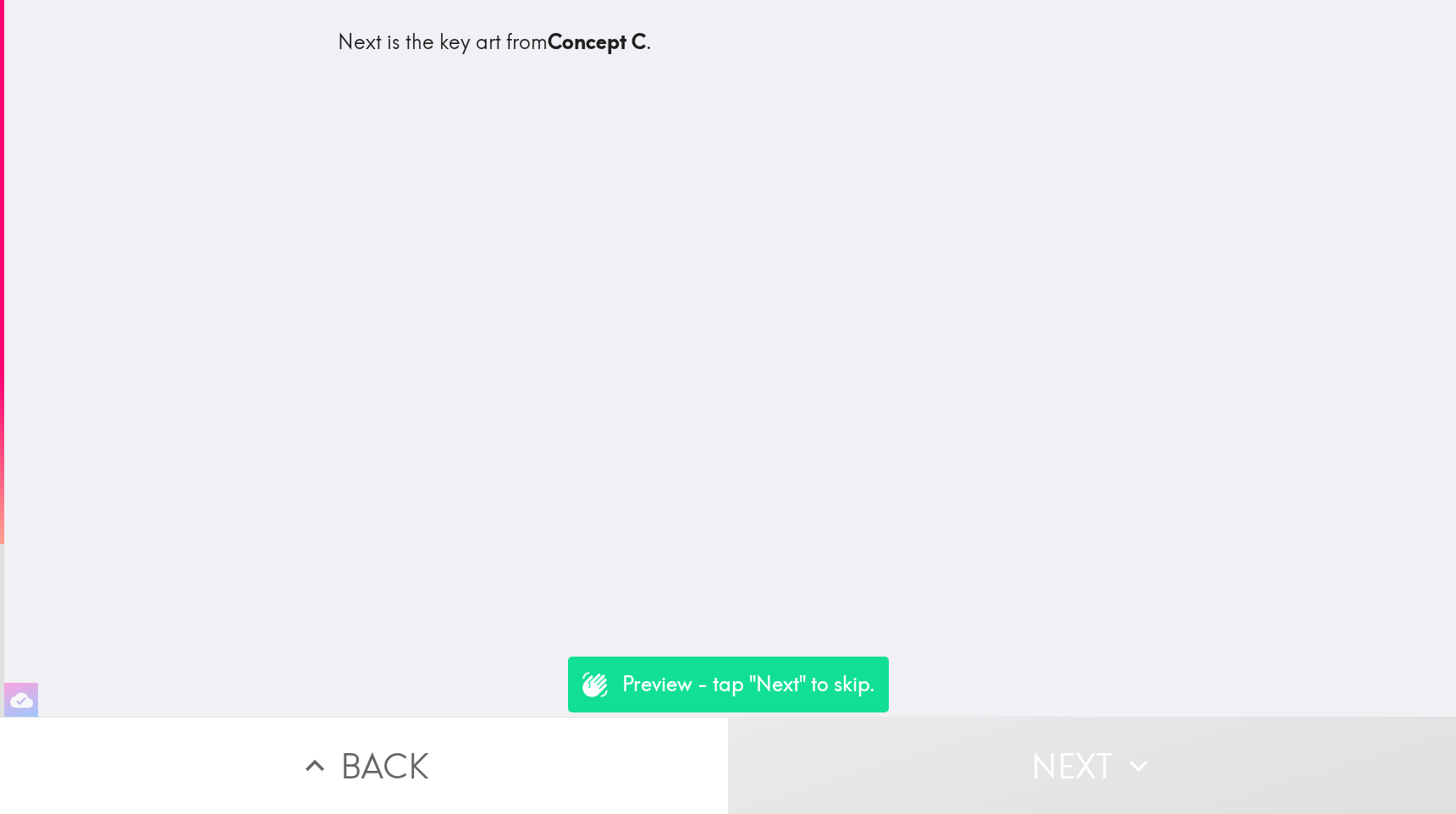 click on "Next" at bounding box center [1092, 765] 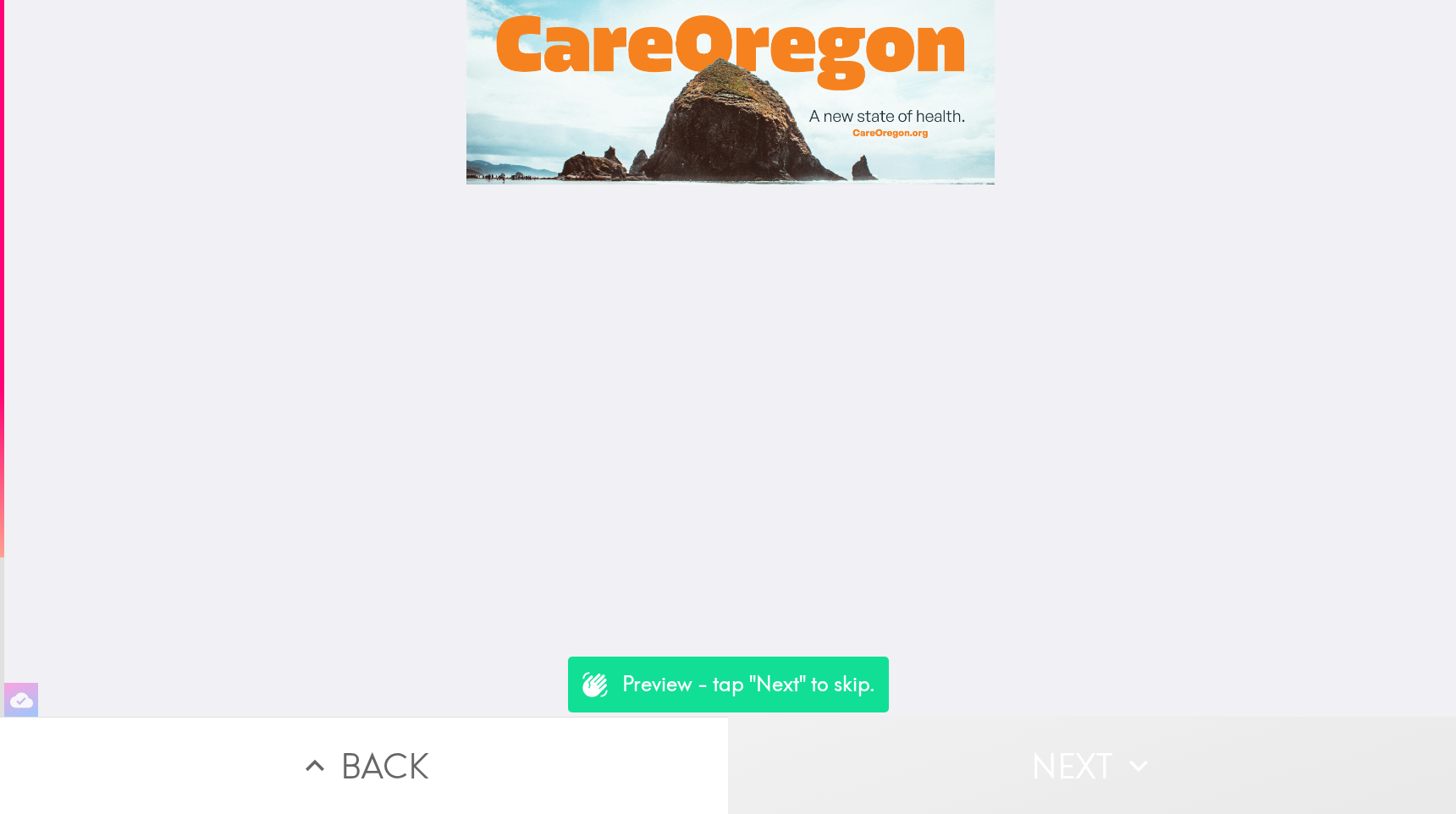 click on "Next" at bounding box center (1092, 765) 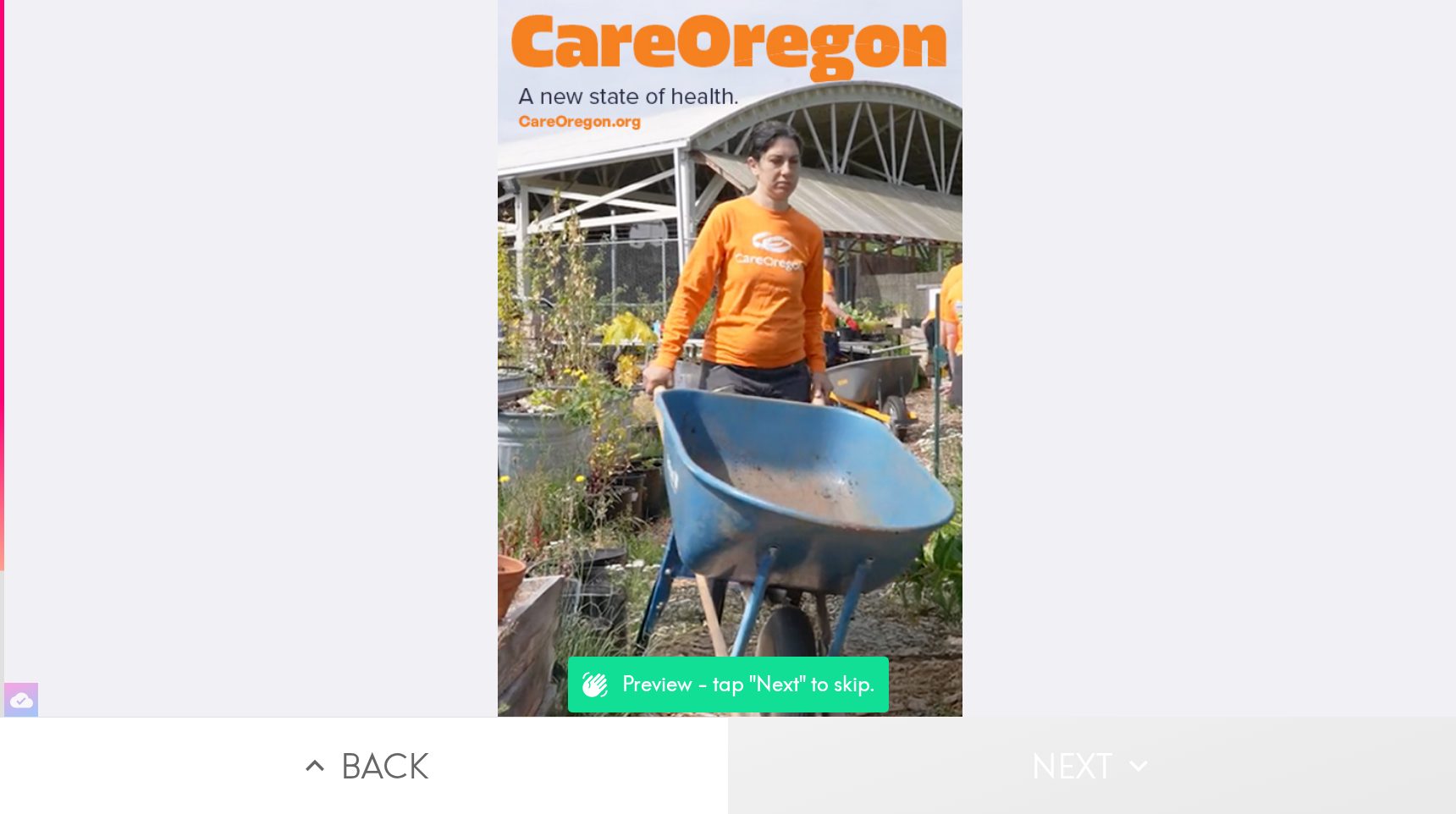 click on "Next" at bounding box center (1092, 765) 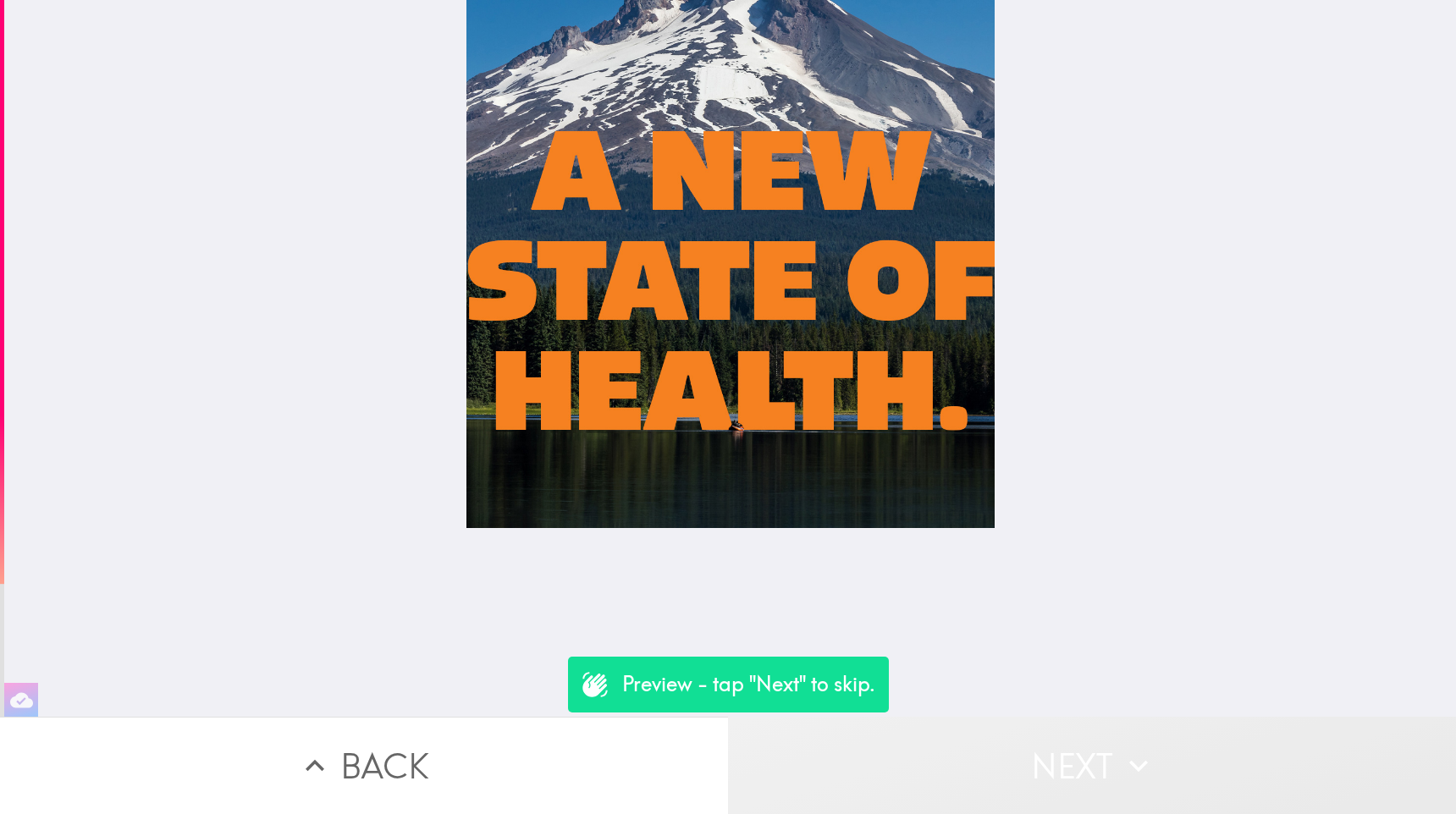click on "Next" at bounding box center (1092, 765) 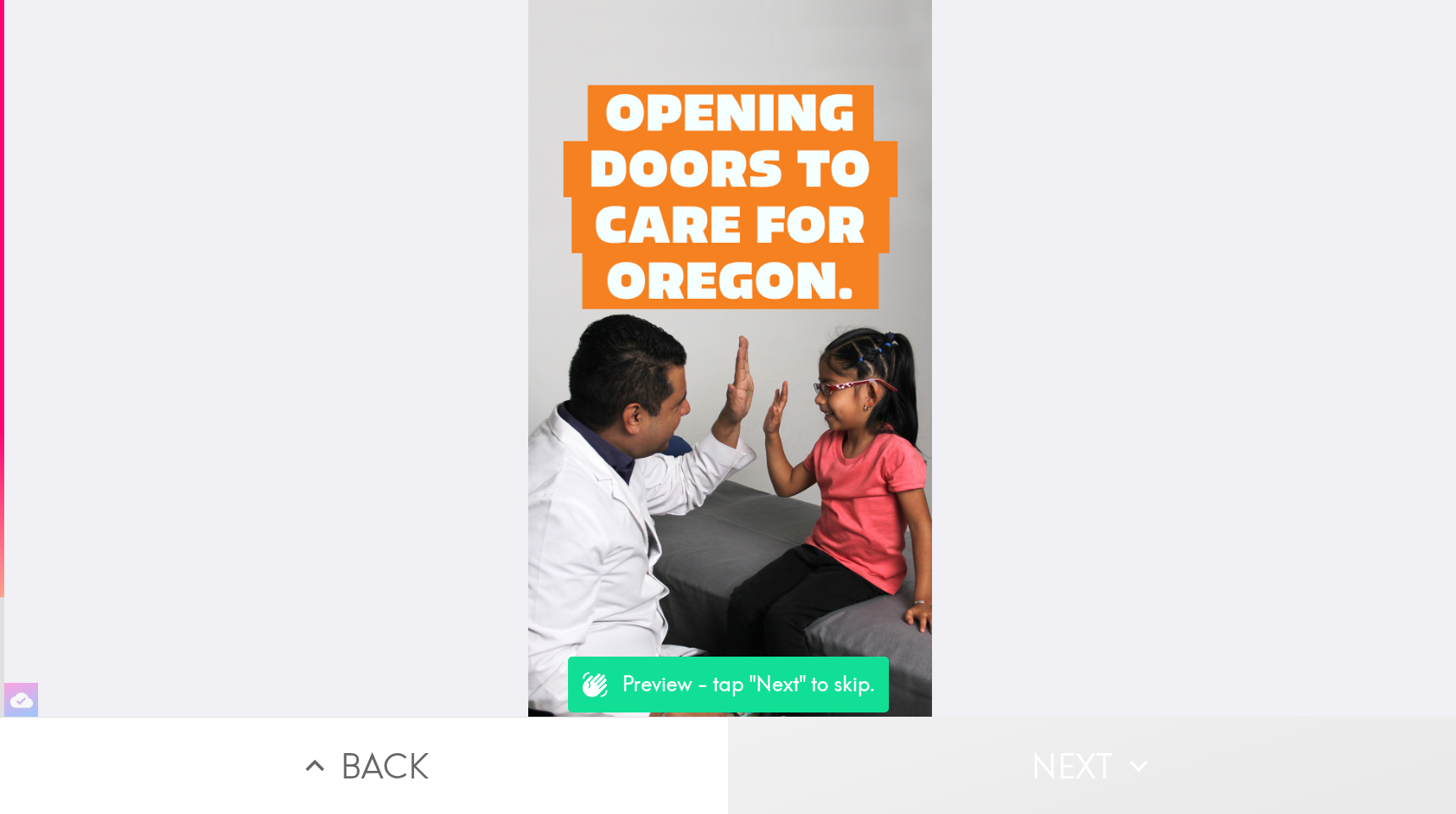 click on "Next" at bounding box center [1092, 765] 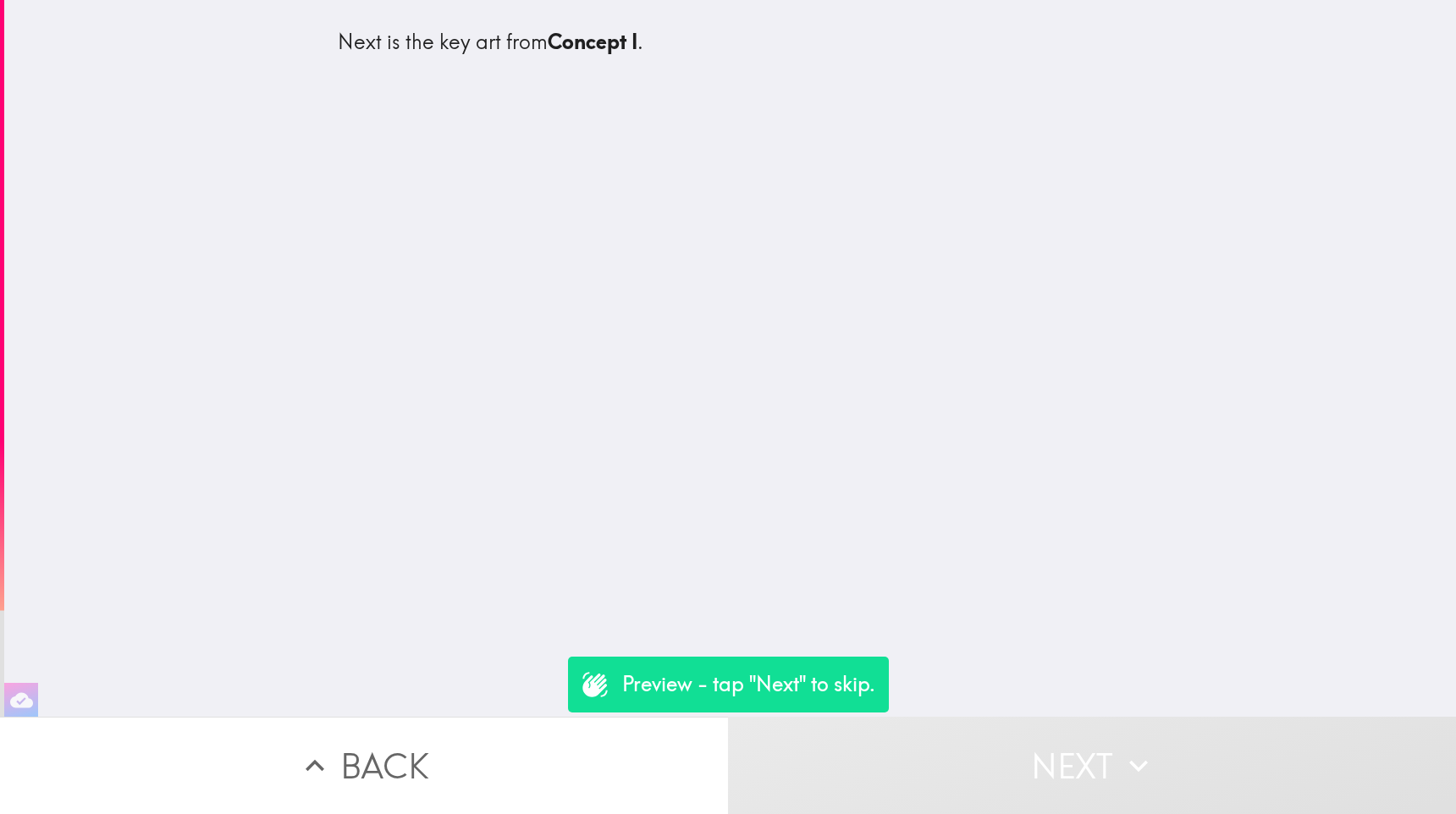click on "Next" at bounding box center [1092, 765] 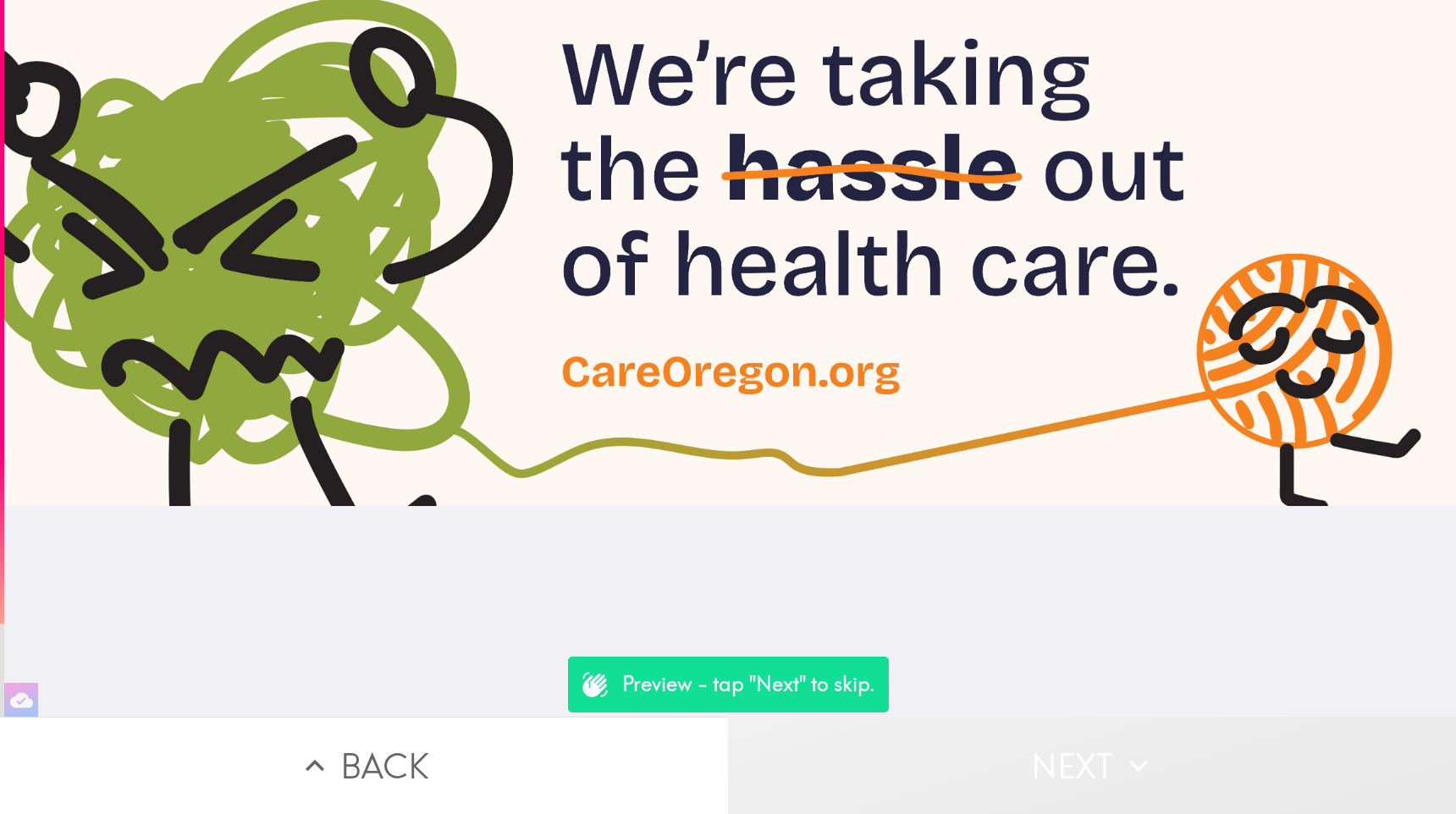 click on "Next" at bounding box center (1092, 765) 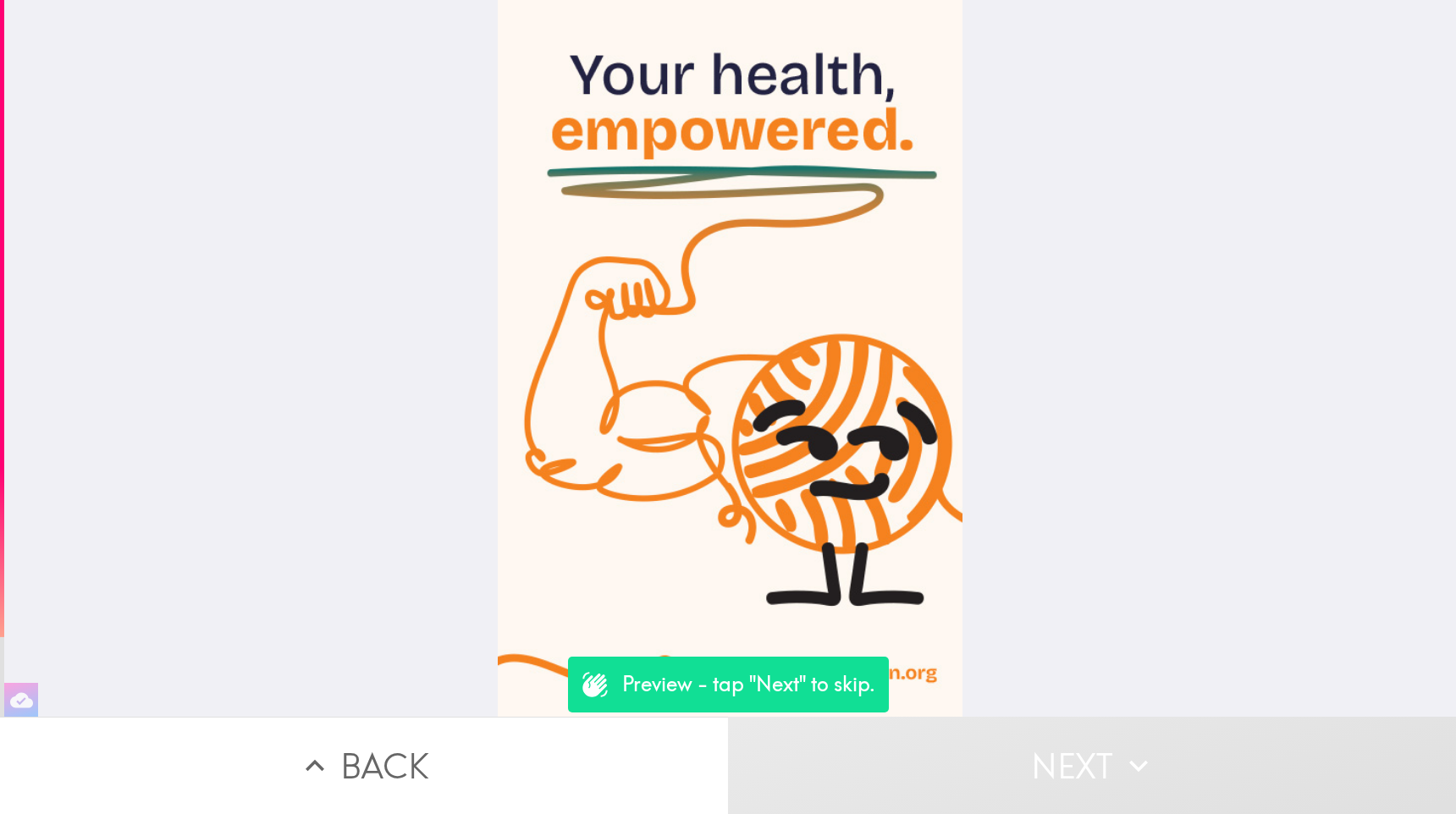 click on "Next" at bounding box center (1092, 765) 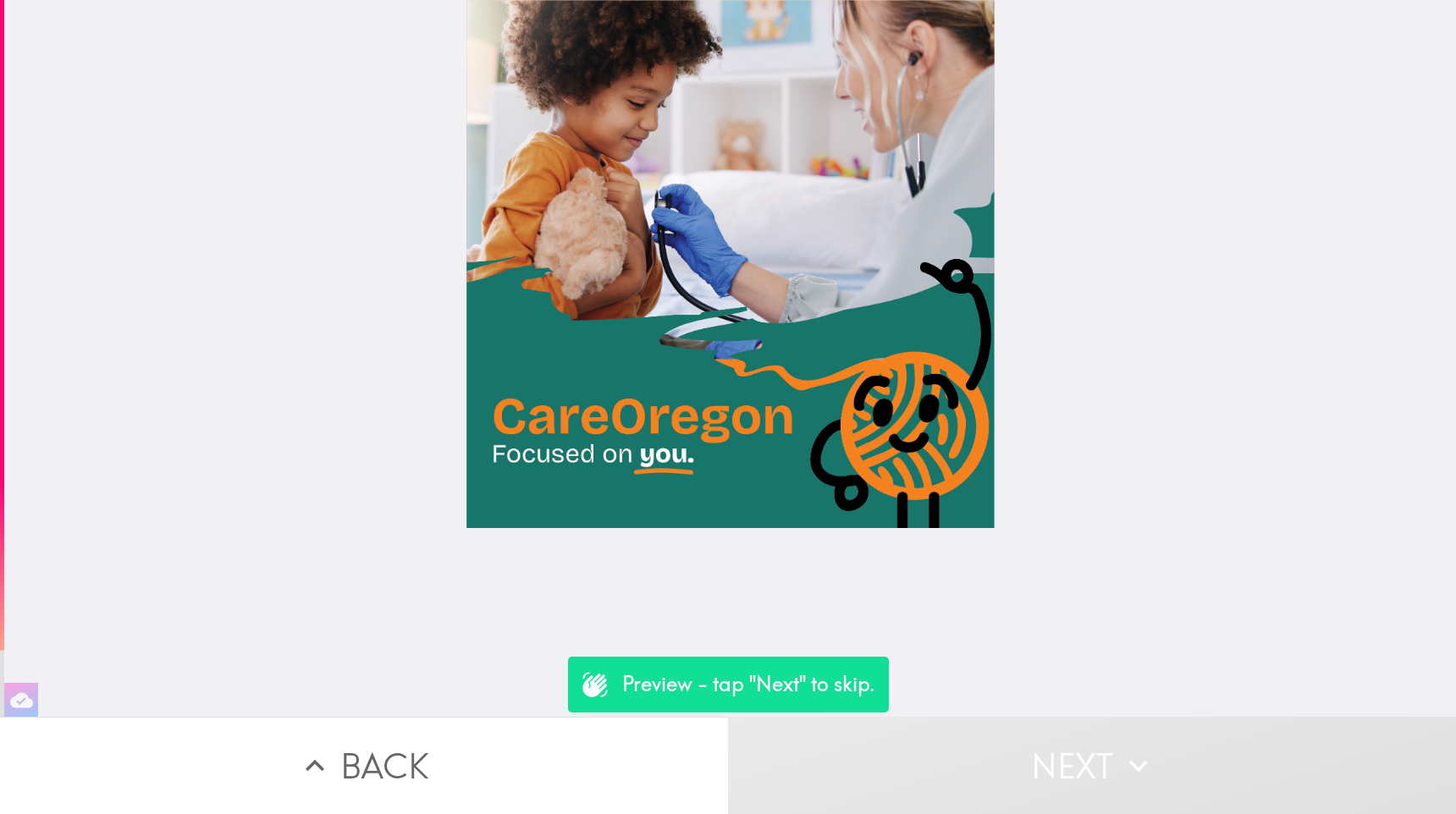 click on "Next" at bounding box center [1092, 765] 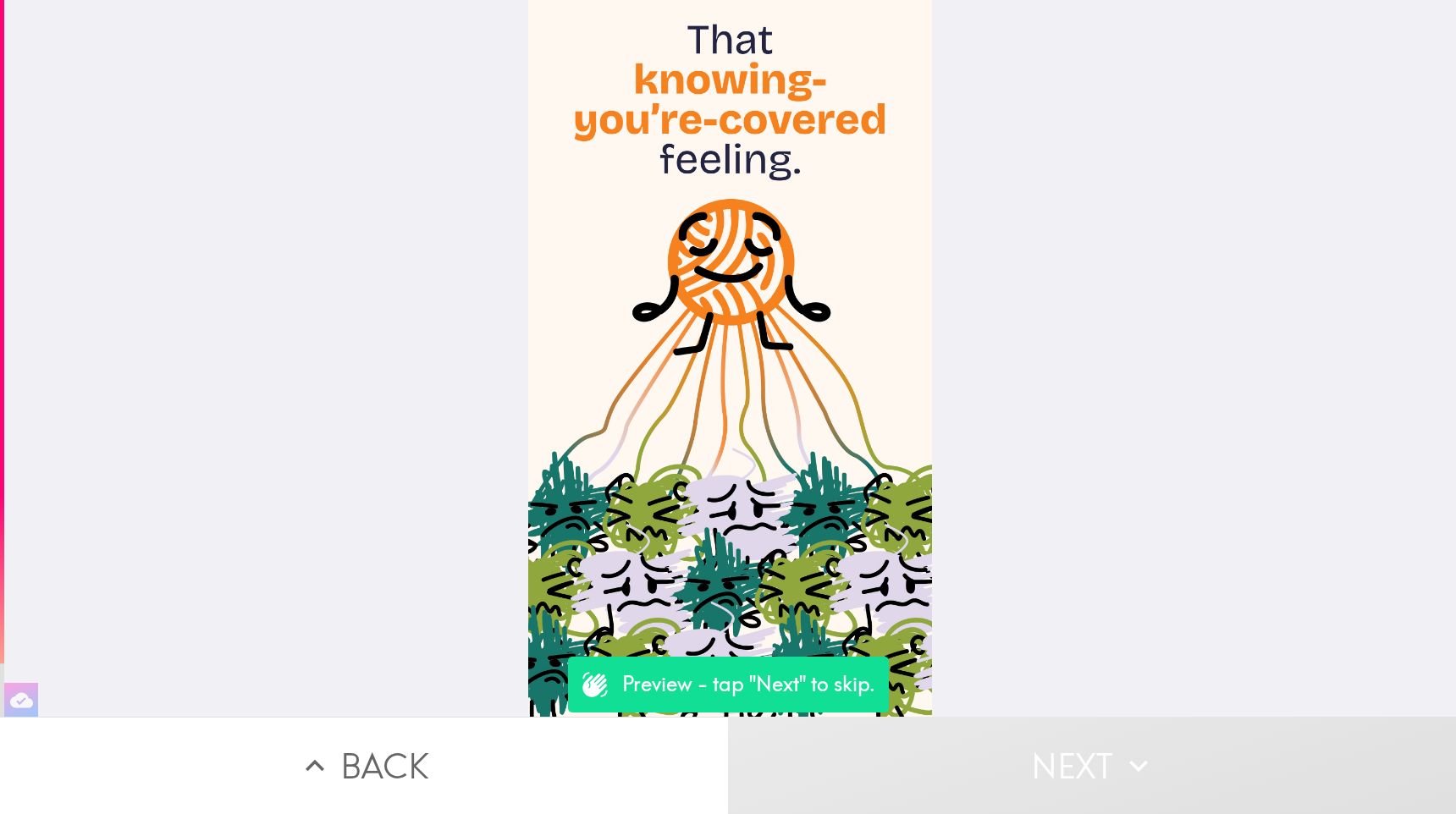 click on "Next" at bounding box center (1092, 765) 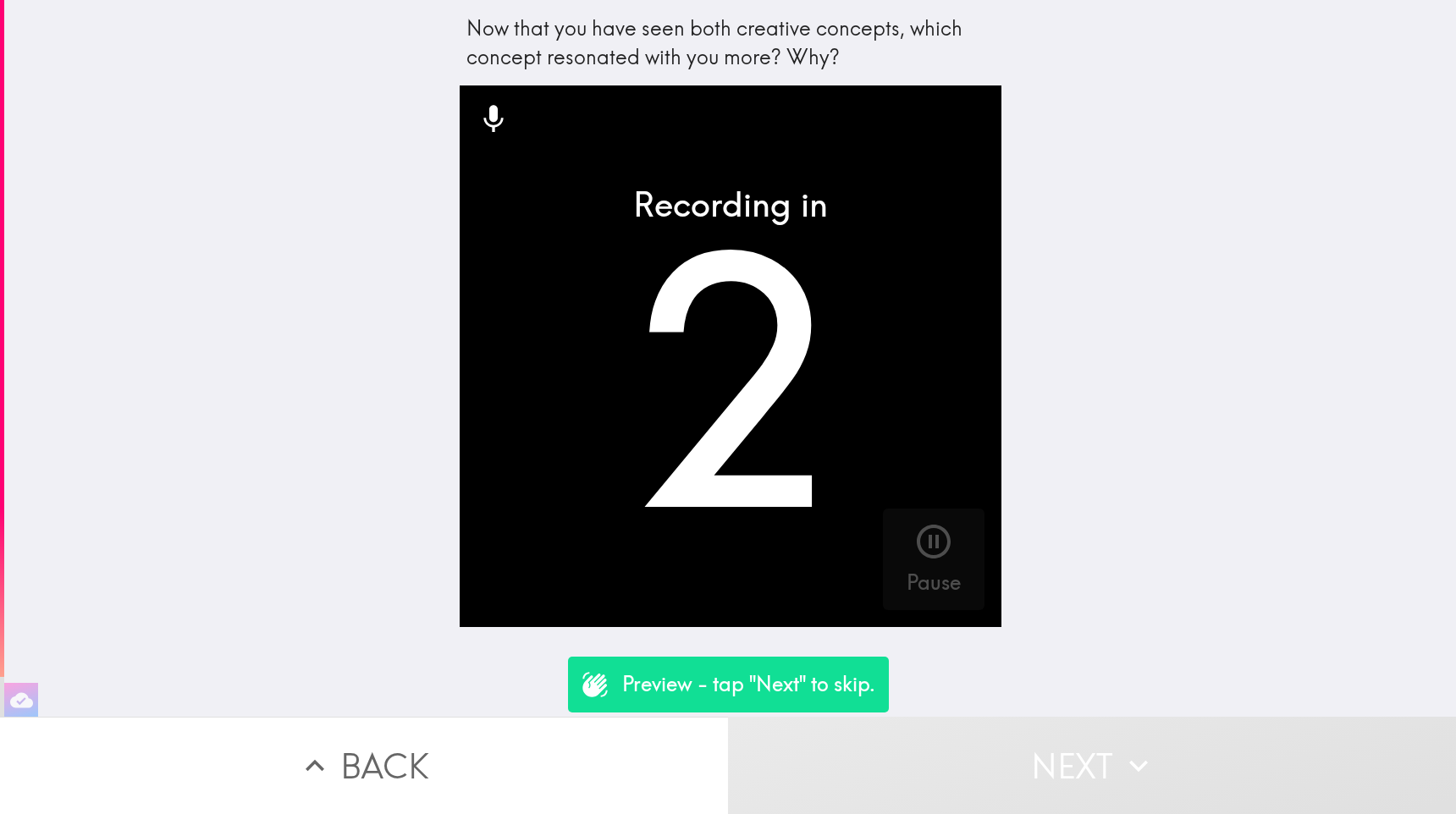 click on "Next" at bounding box center [1092, 765] 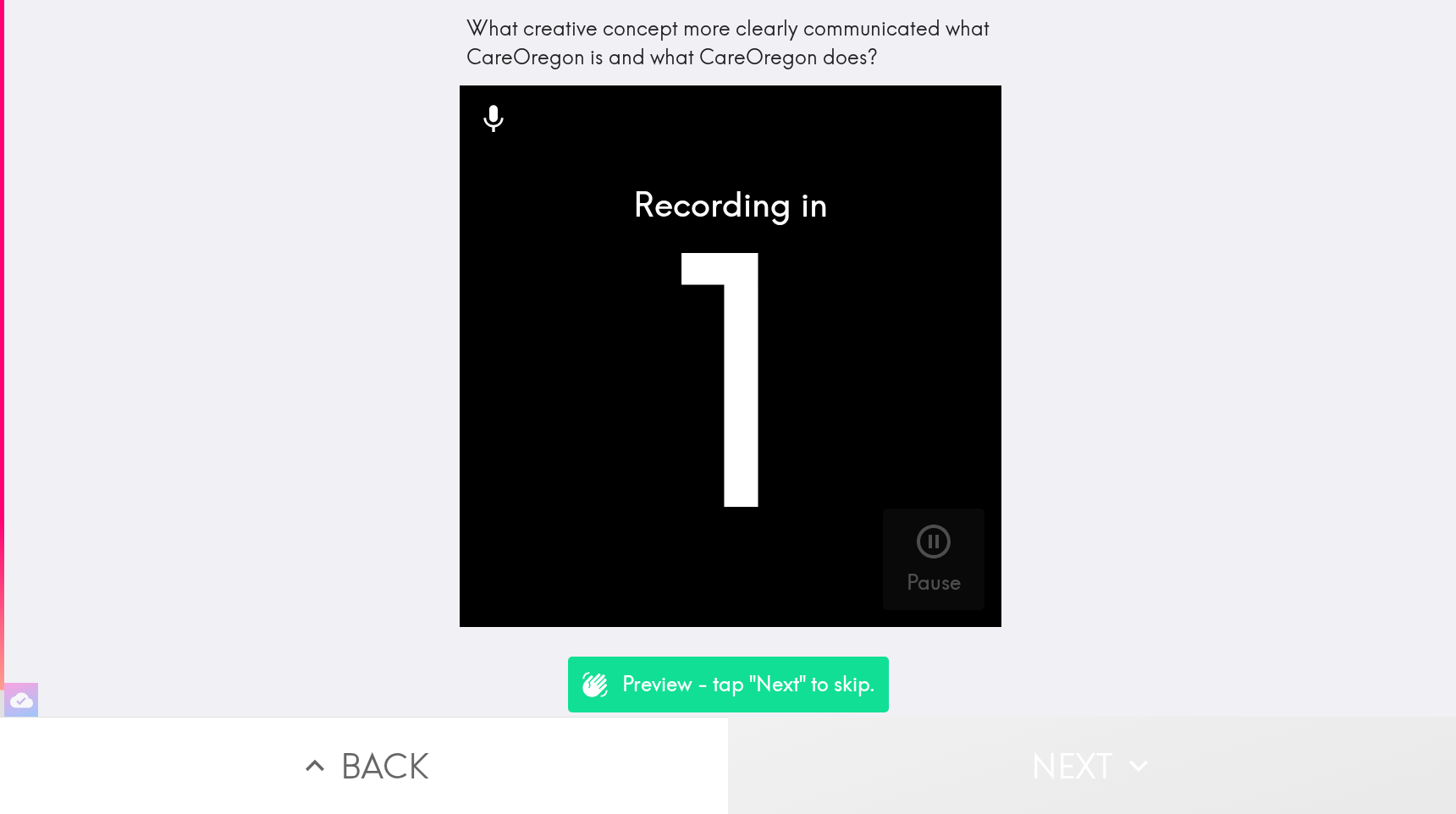click on "Next" at bounding box center [1092, 765] 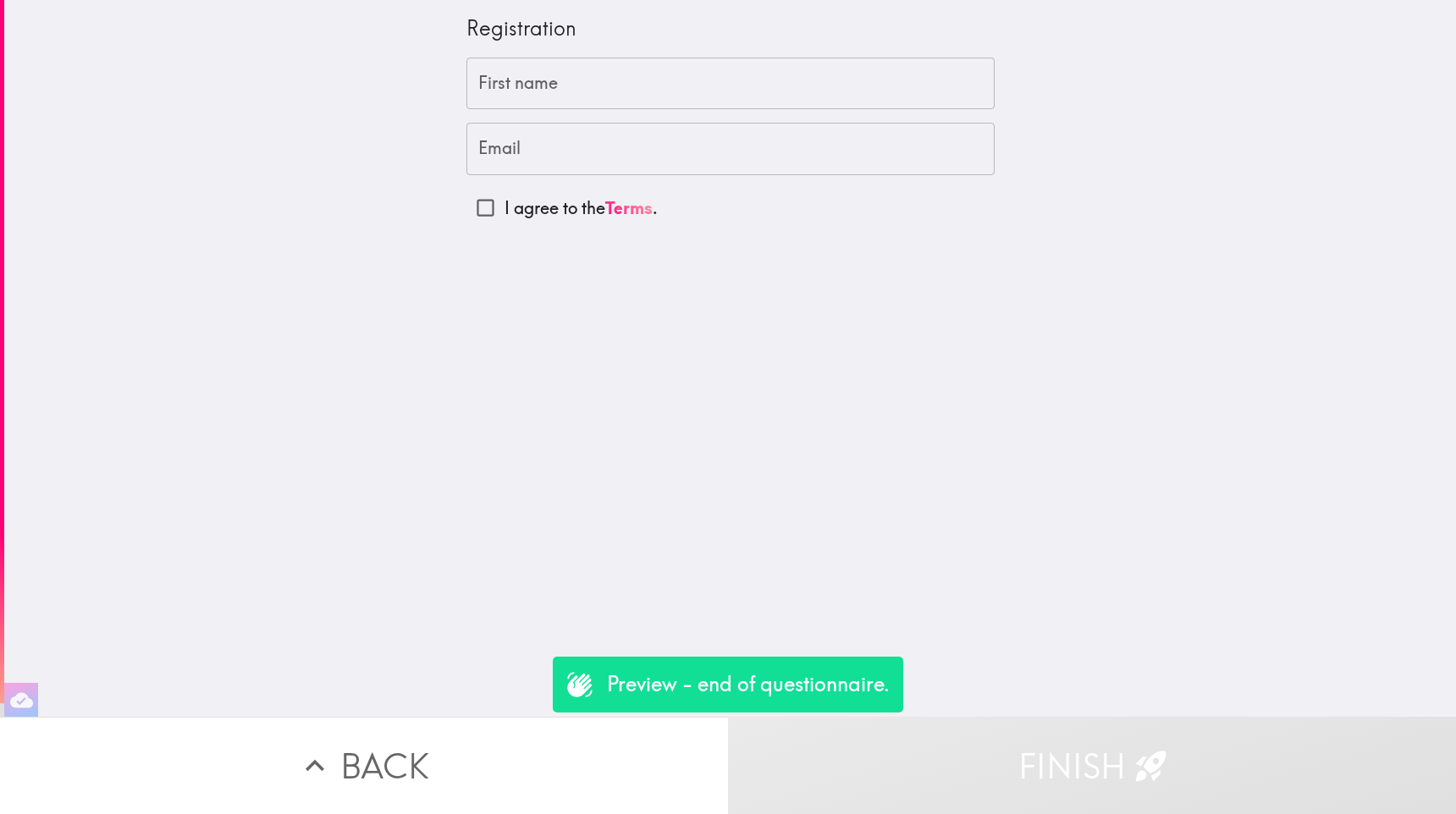 click on "Finish" at bounding box center (1092, 765) 